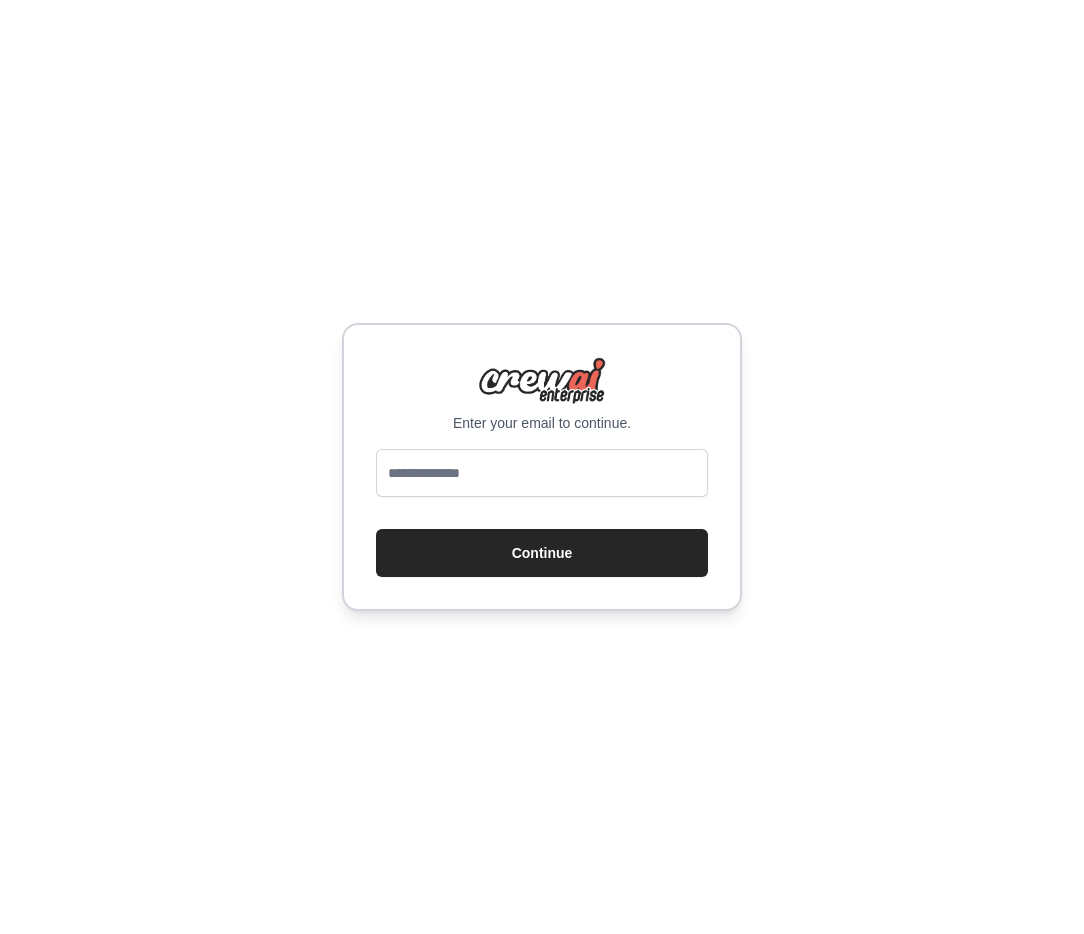 scroll, scrollTop: 0, scrollLeft: 0, axis: both 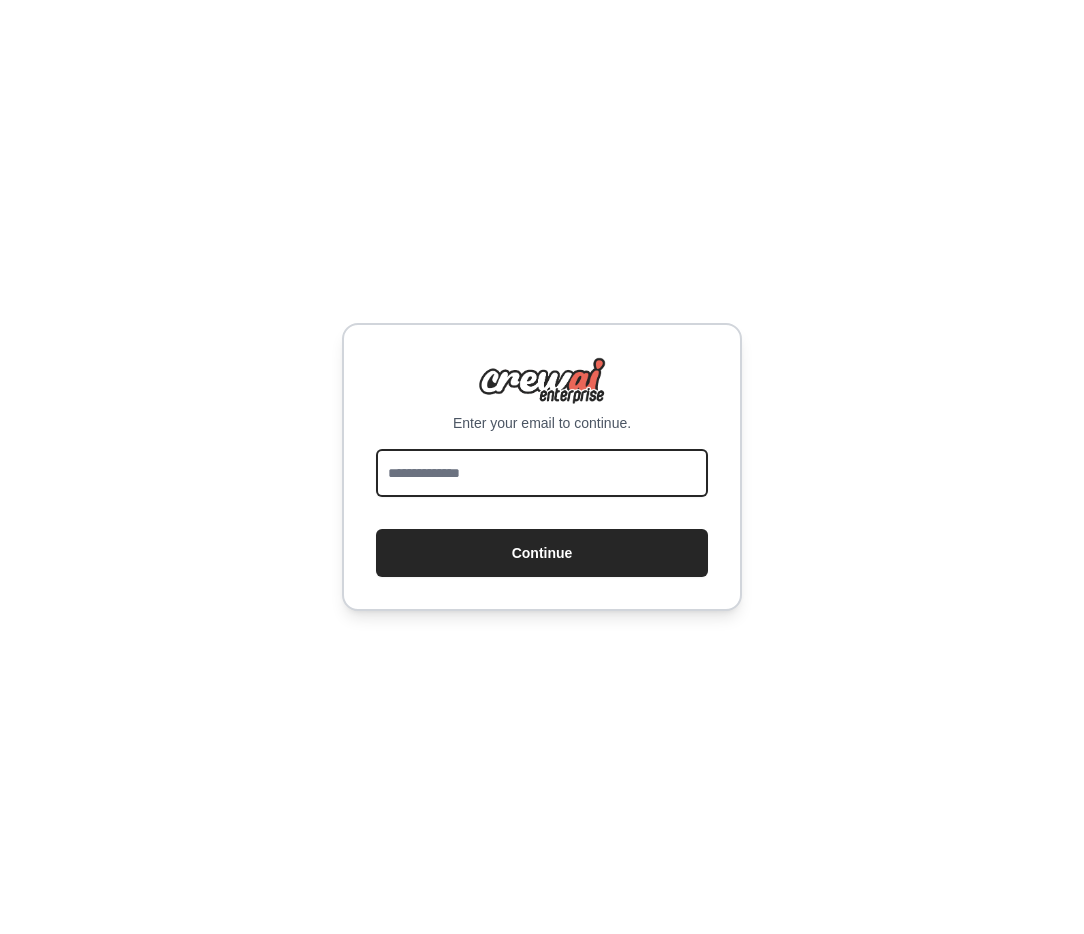 click at bounding box center [542, 473] 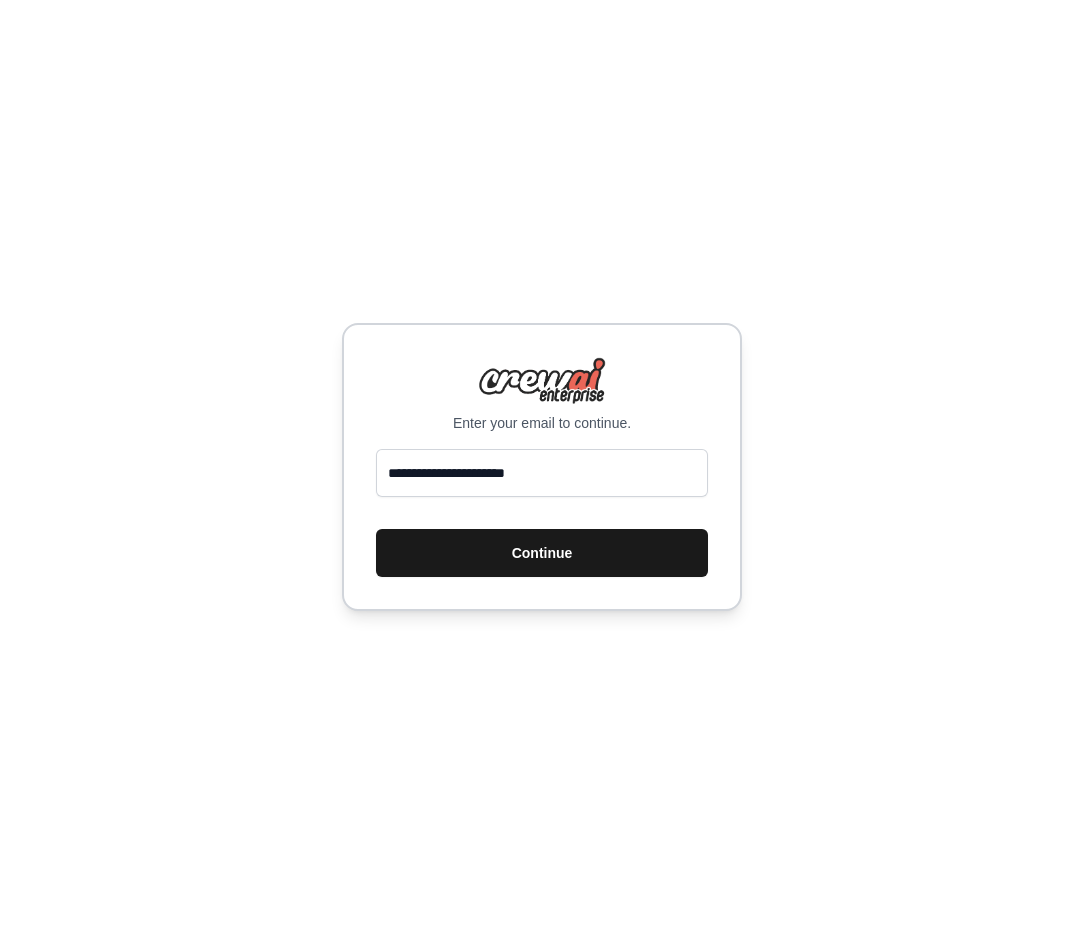 click on "Continue" at bounding box center (542, 553) 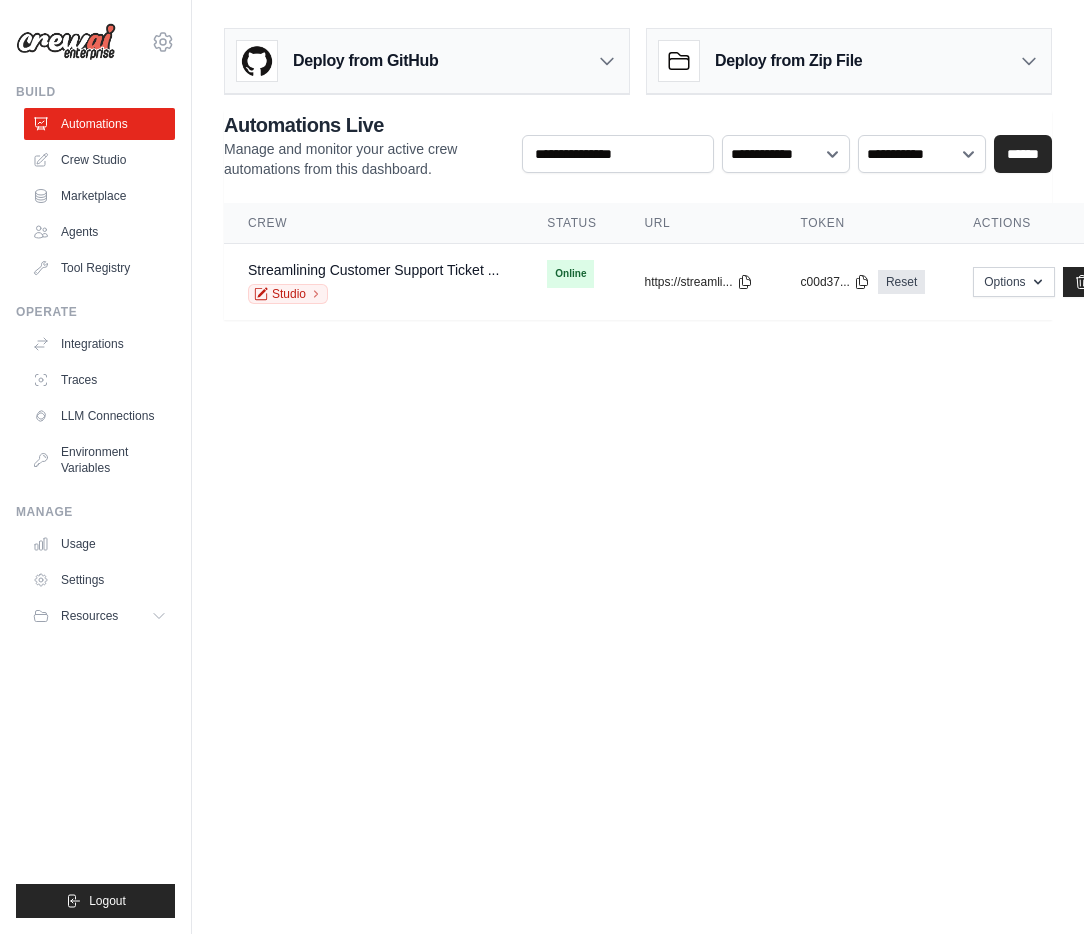 scroll, scrollTop: 0, scrollLeft: 0, axis: both 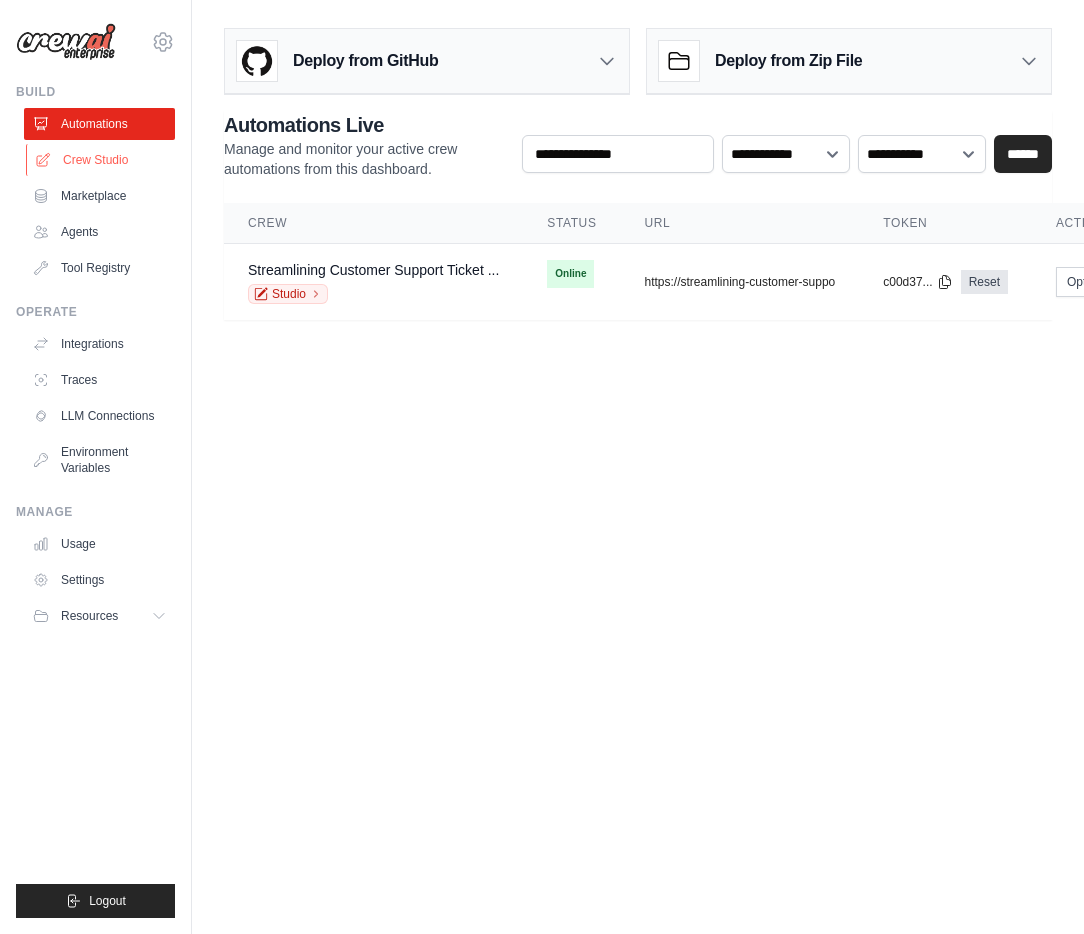 click on "Crew Studio" at bounding box center [101, 160] 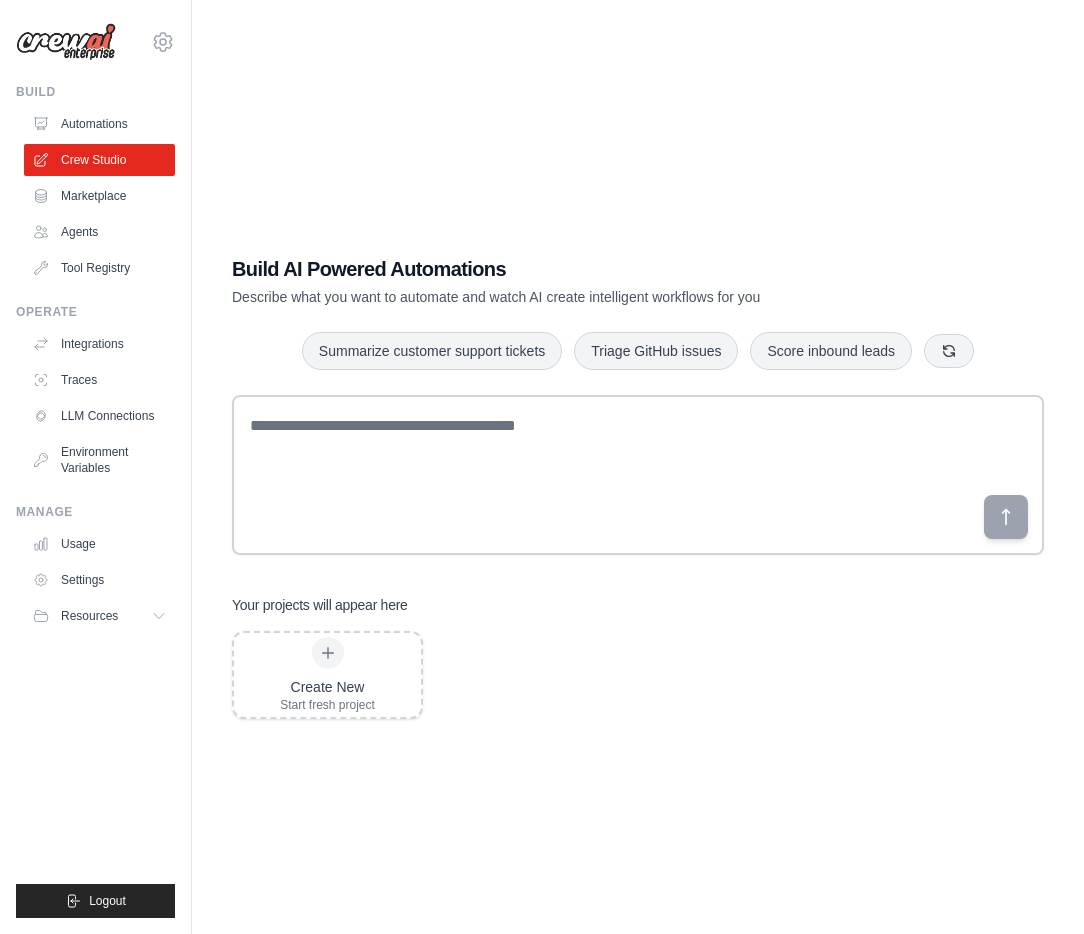 scroll, scrollTop: 0, scrollLeft: 0, axis: both 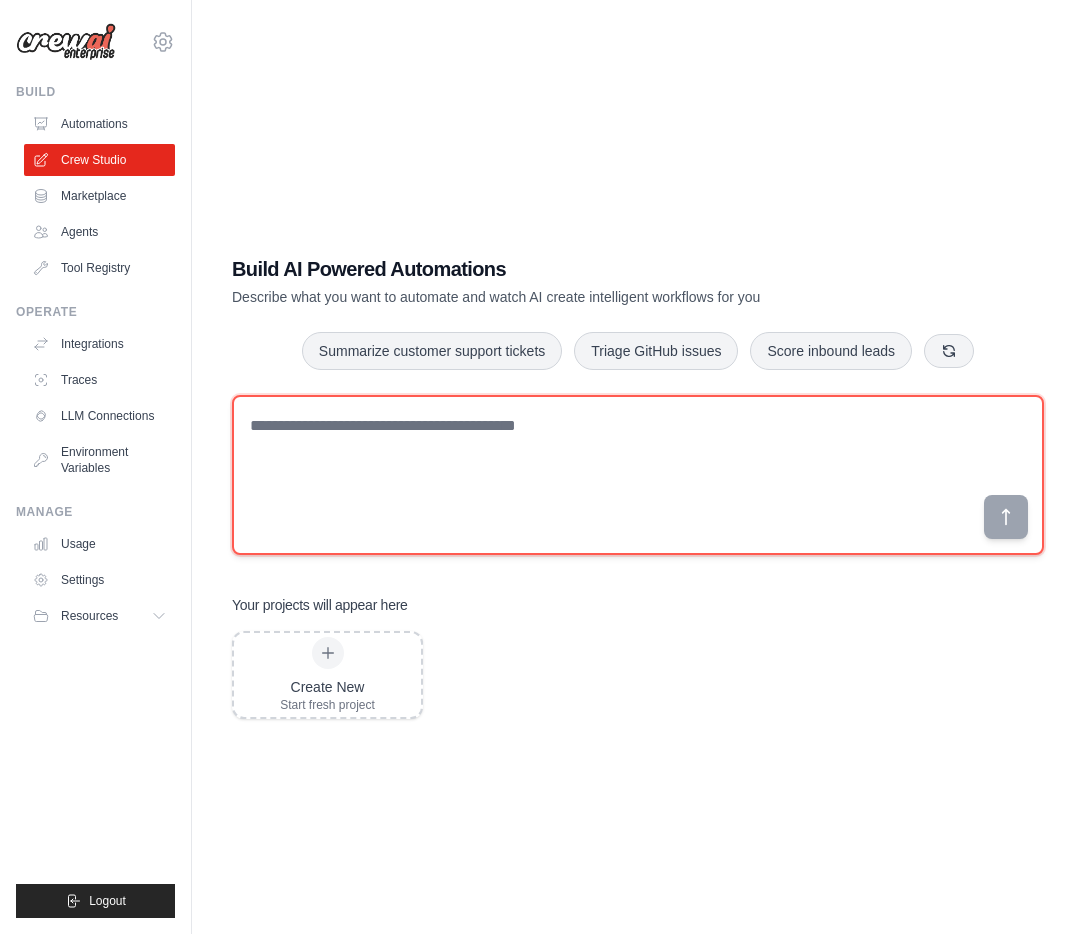 click at bounding box center [638, 475] 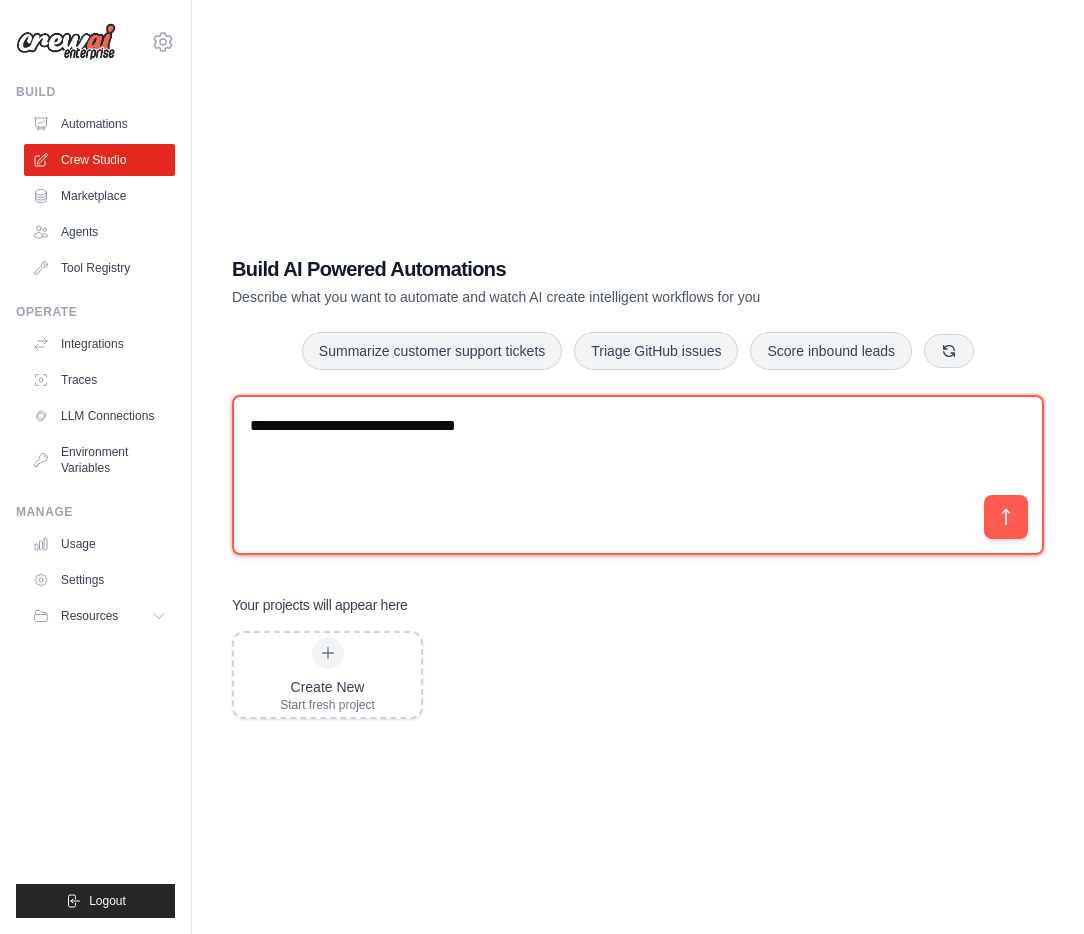 click on "**********" at bounding box center (638, 475) 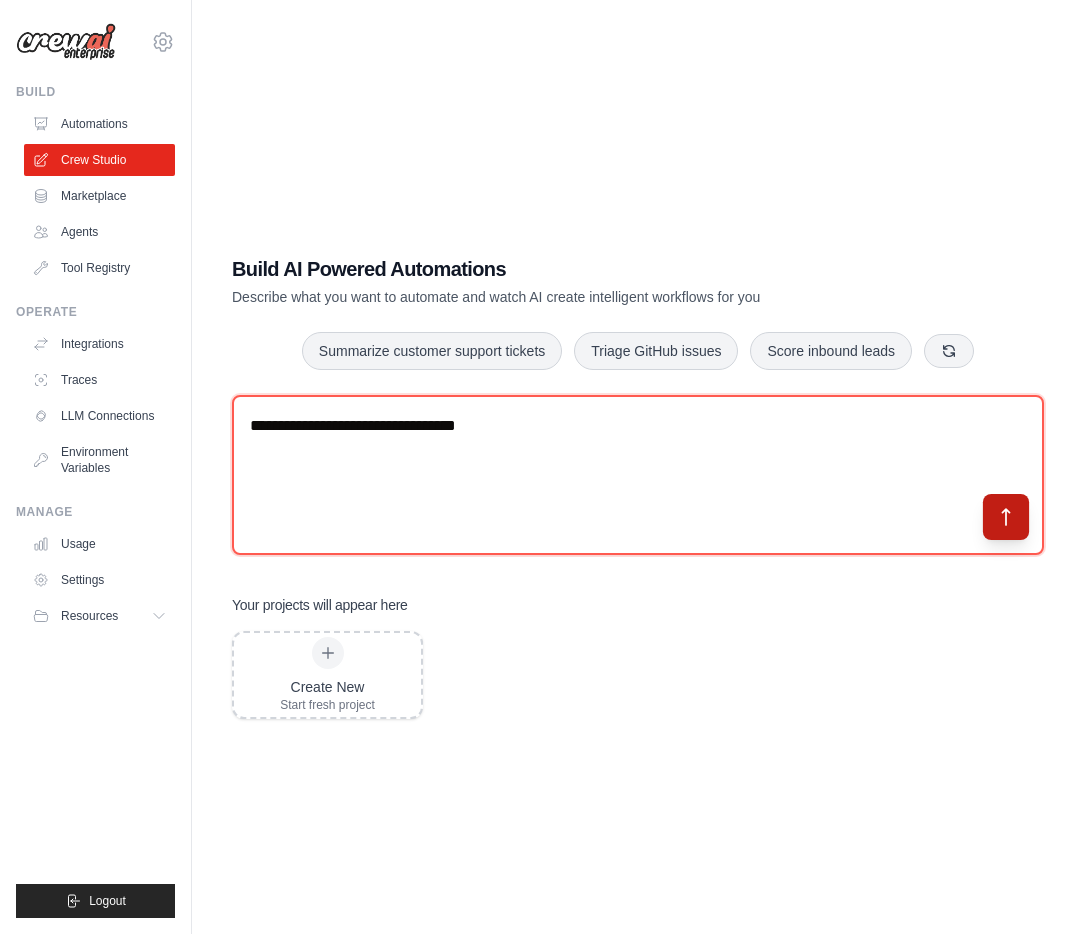 type on "**********" 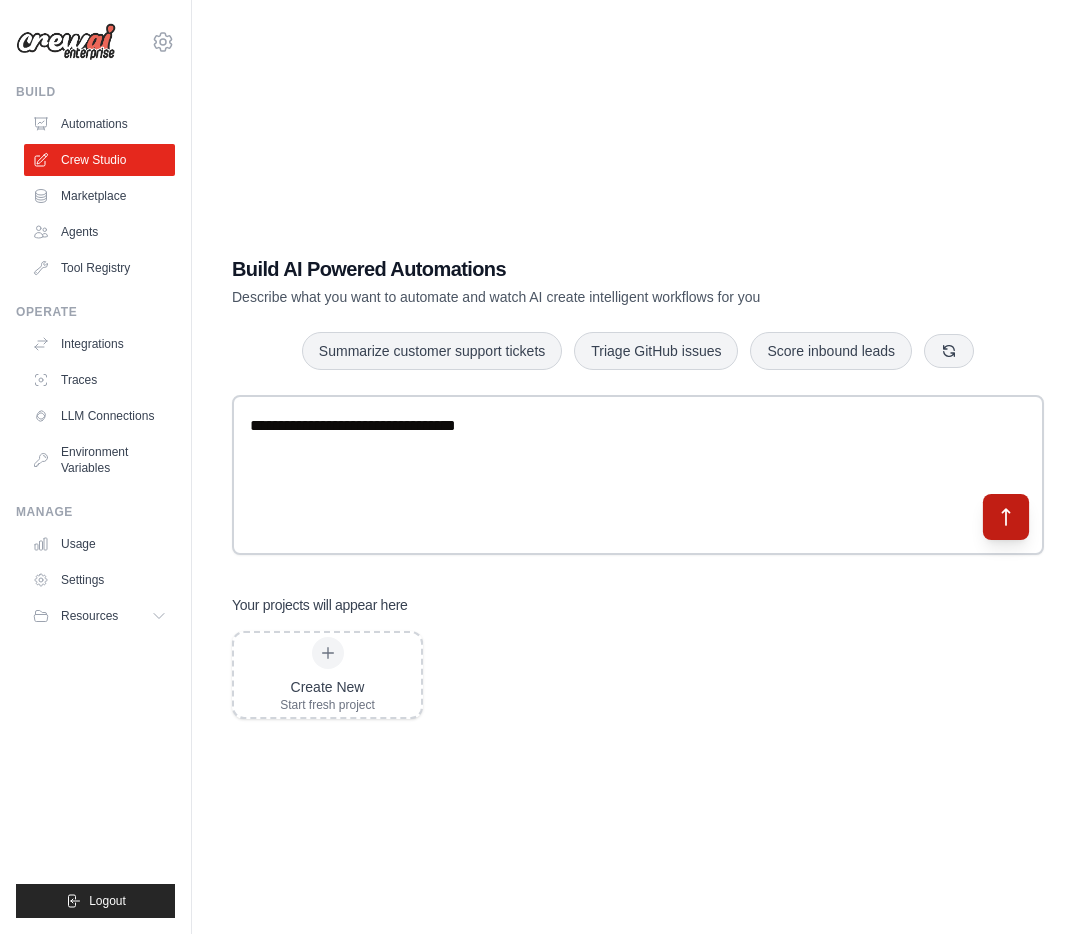 click 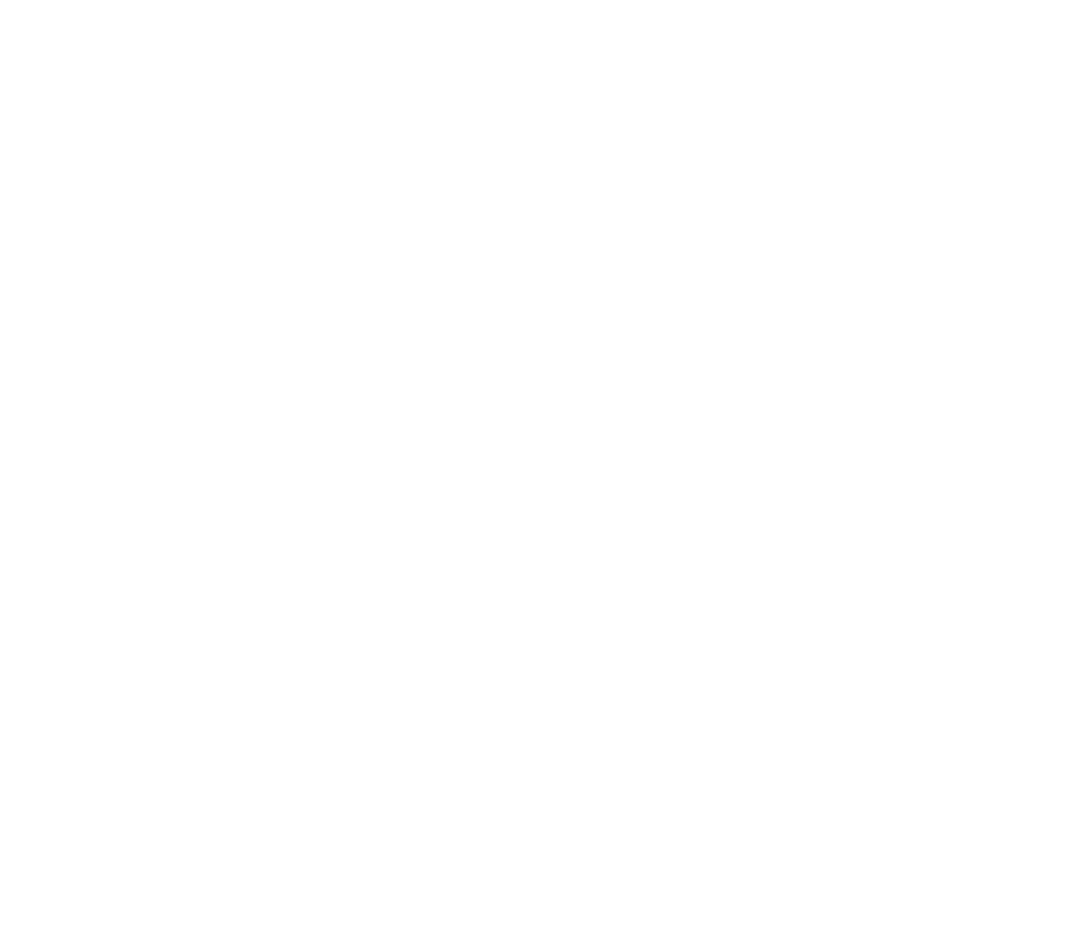 scroll, scrollTop: 0, scrollLeft: 0, axis: both 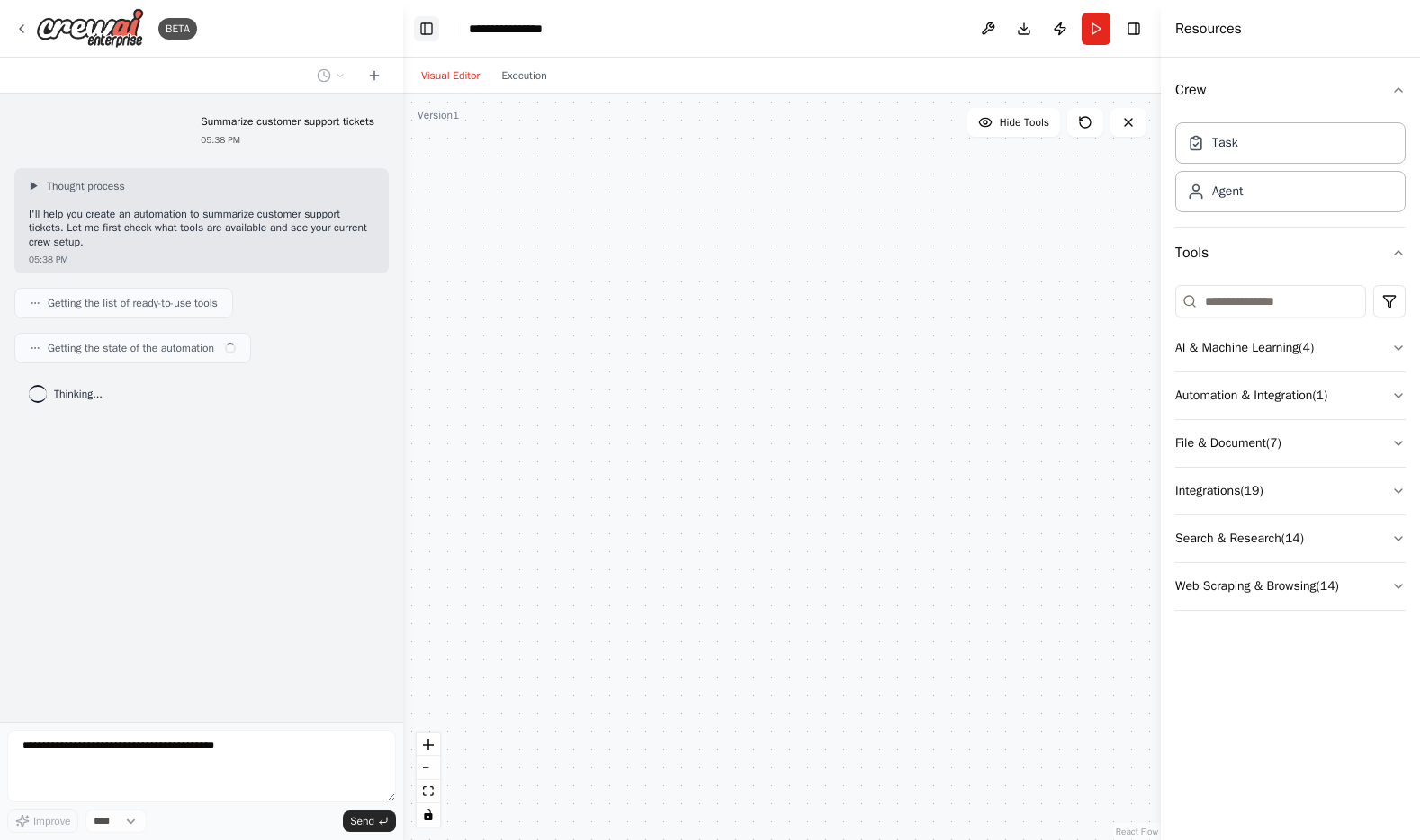 click on "Toggle Left Sidebar" at bounding box center [427, 29] 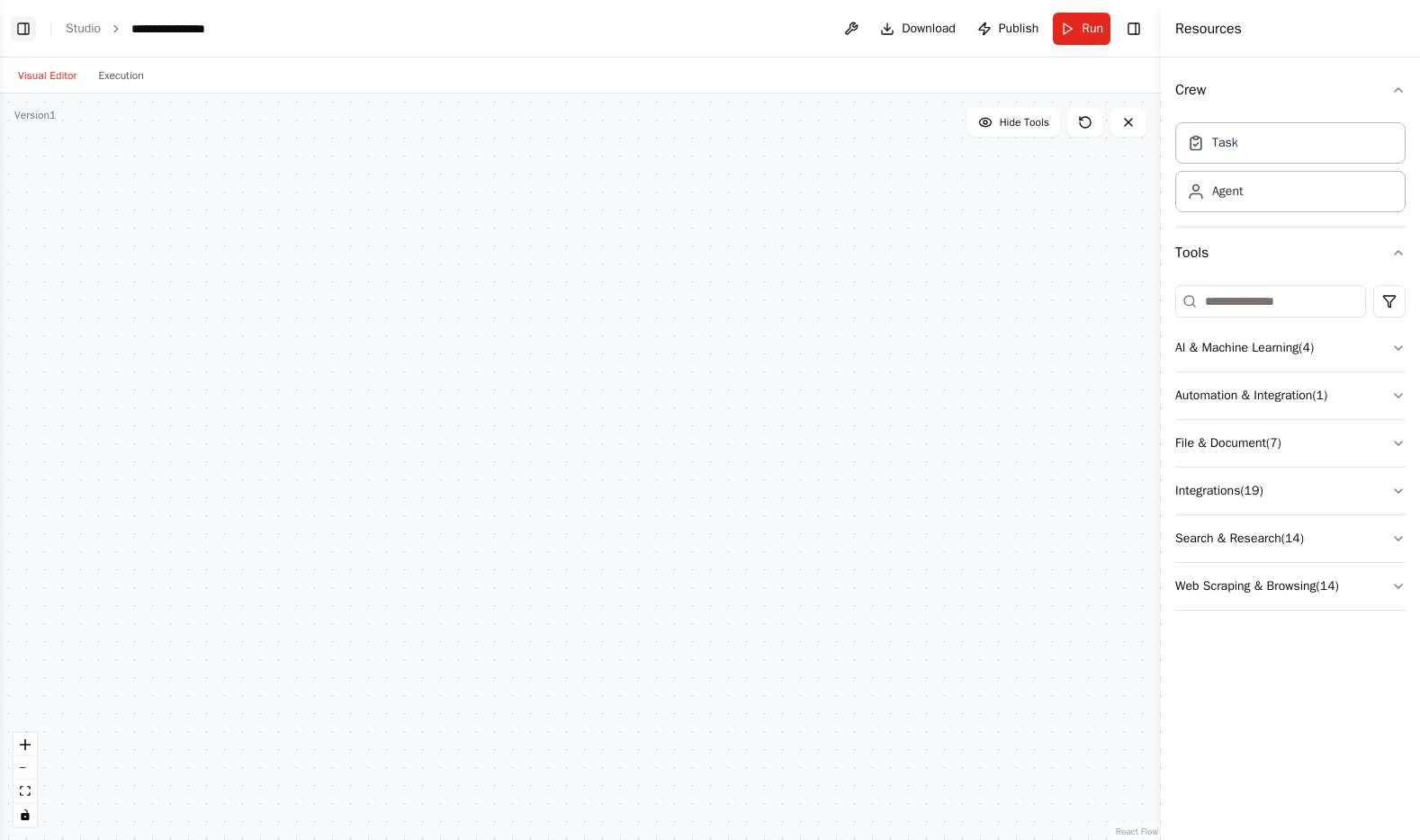 click on "Toggle Left Sidebar" at bounding box center [23, 29] 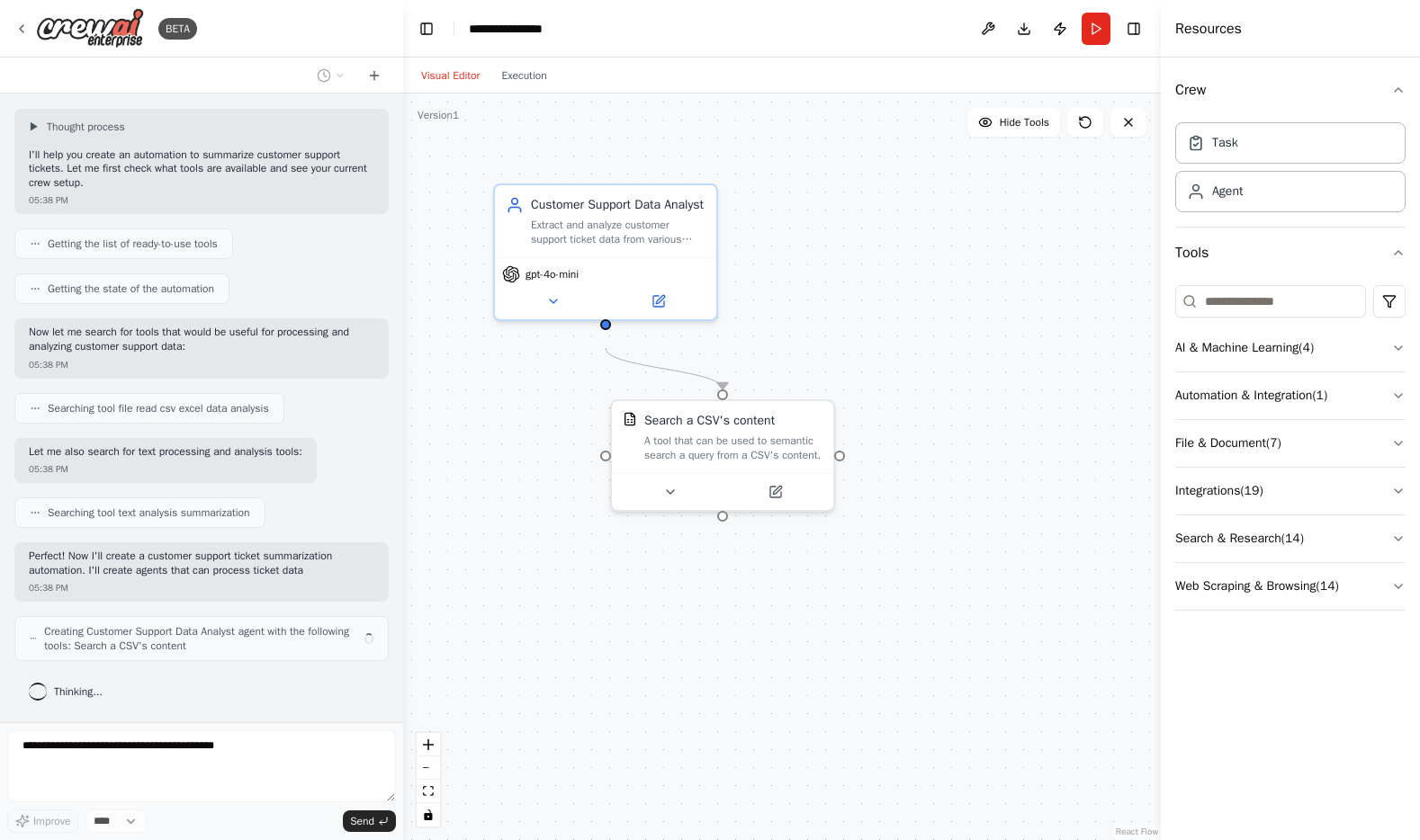 scroll, scrollTop: 74, scrollLeft: 0, axis: vertical 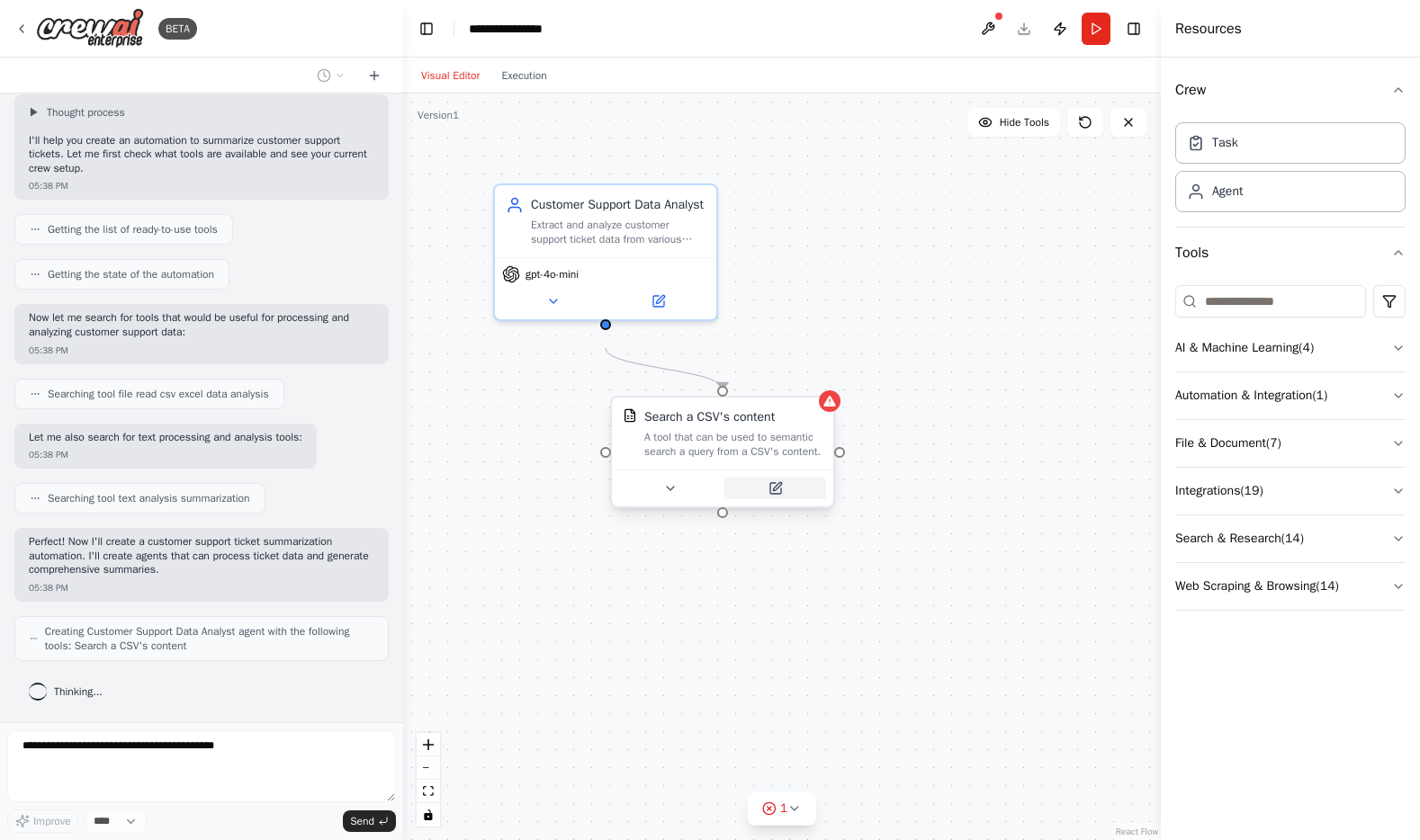 click at bounding box center (775, 488) 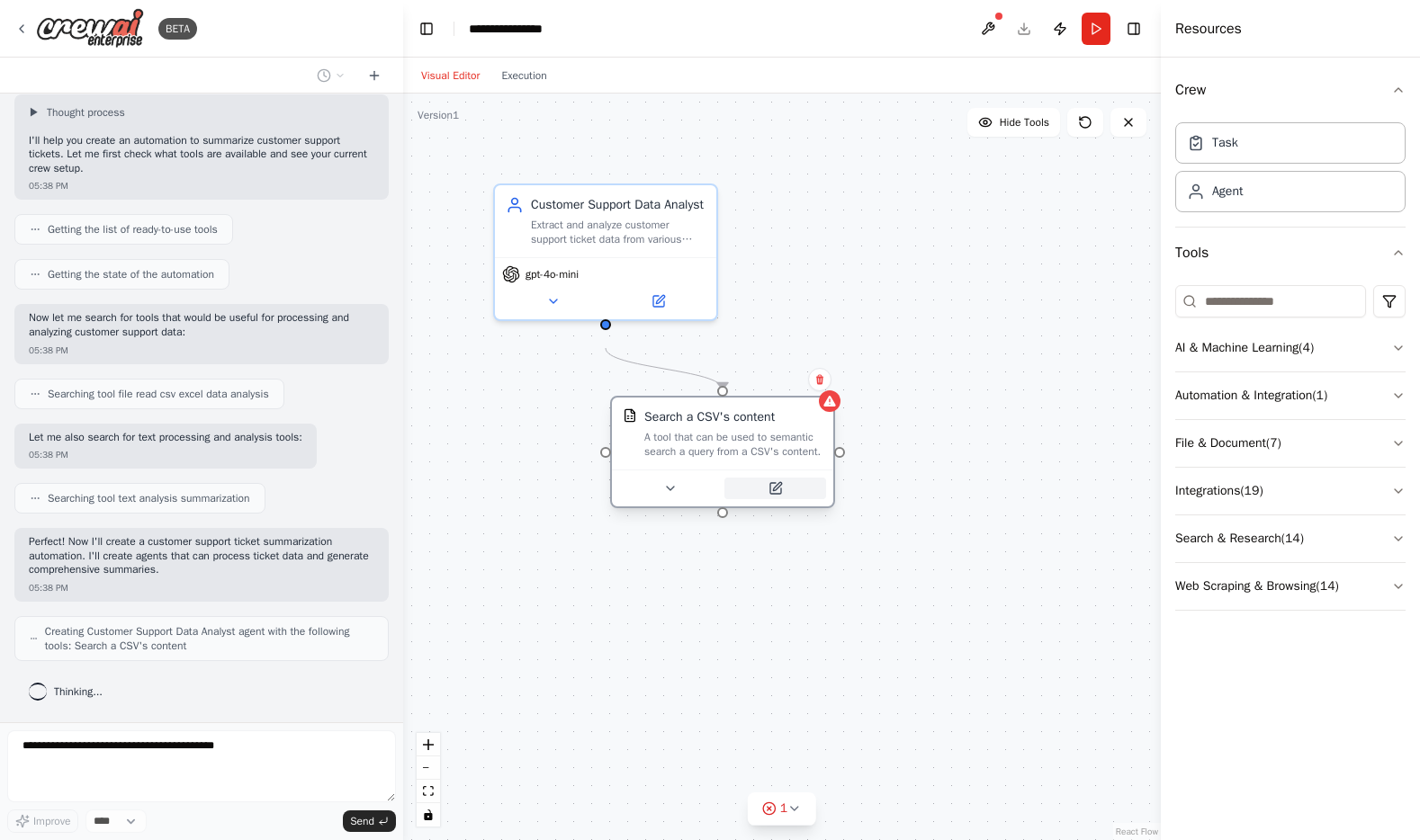 click 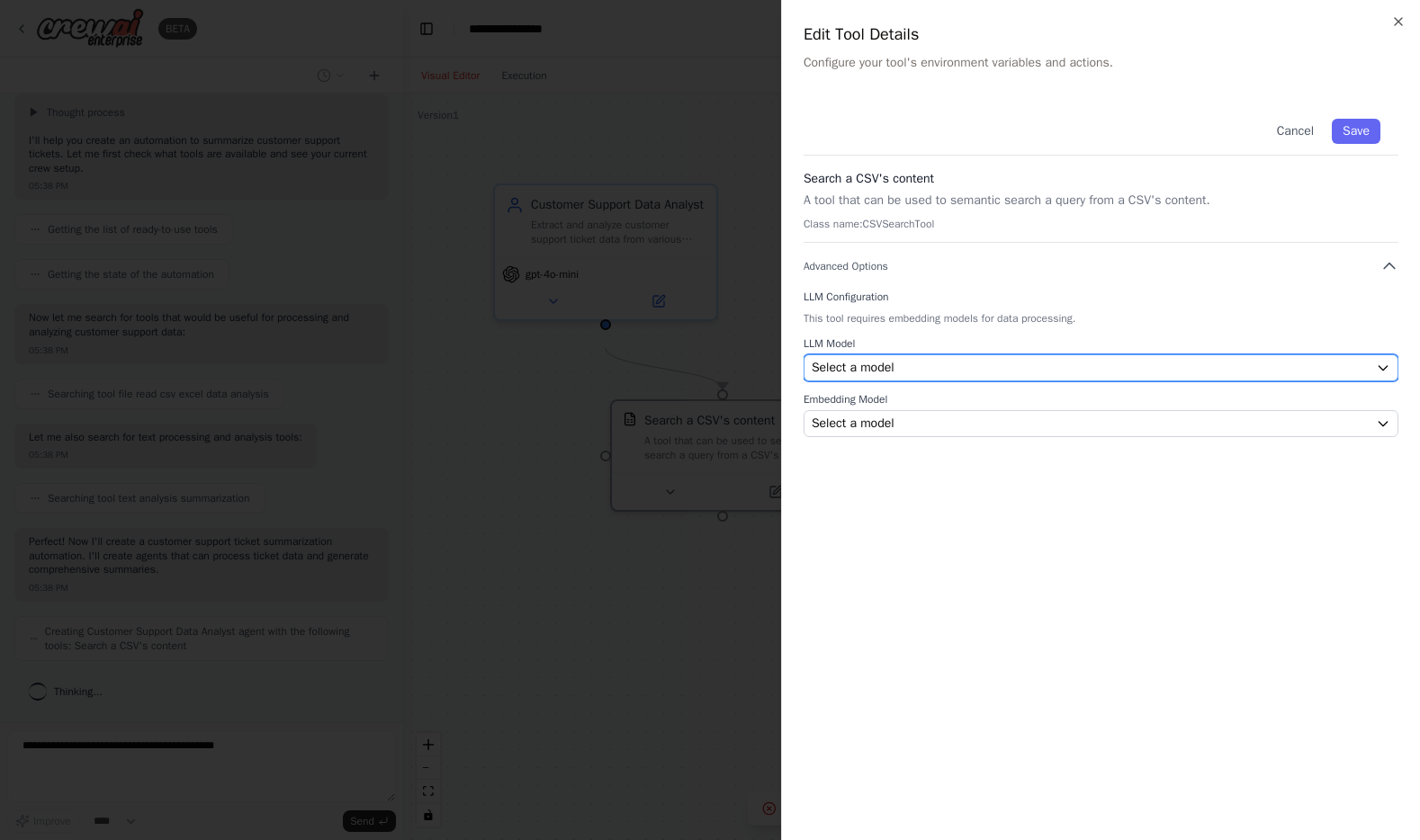 click on "Select a model" at bounding box center [853, 368] 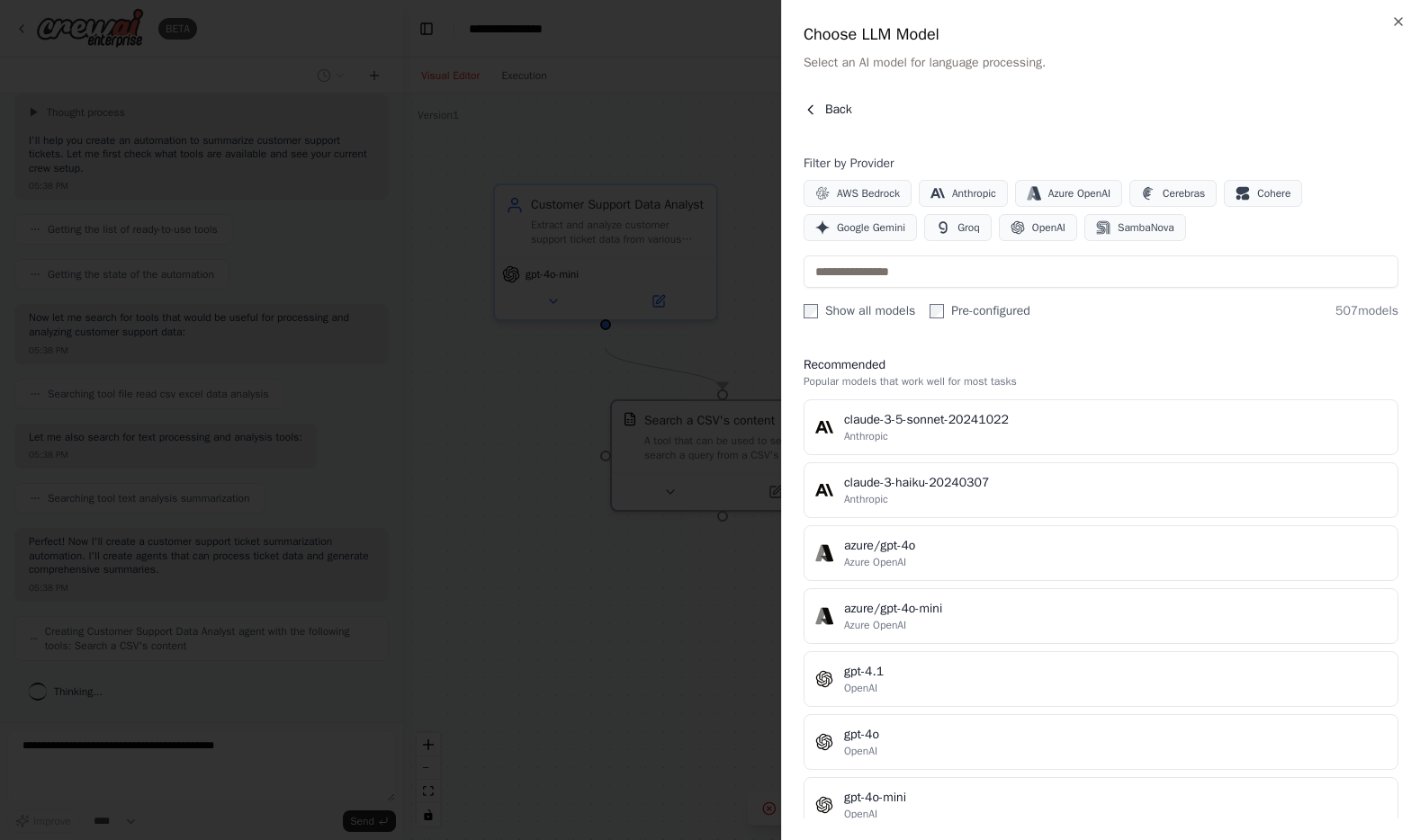 click on "Back" at bounding box center [828, 110] 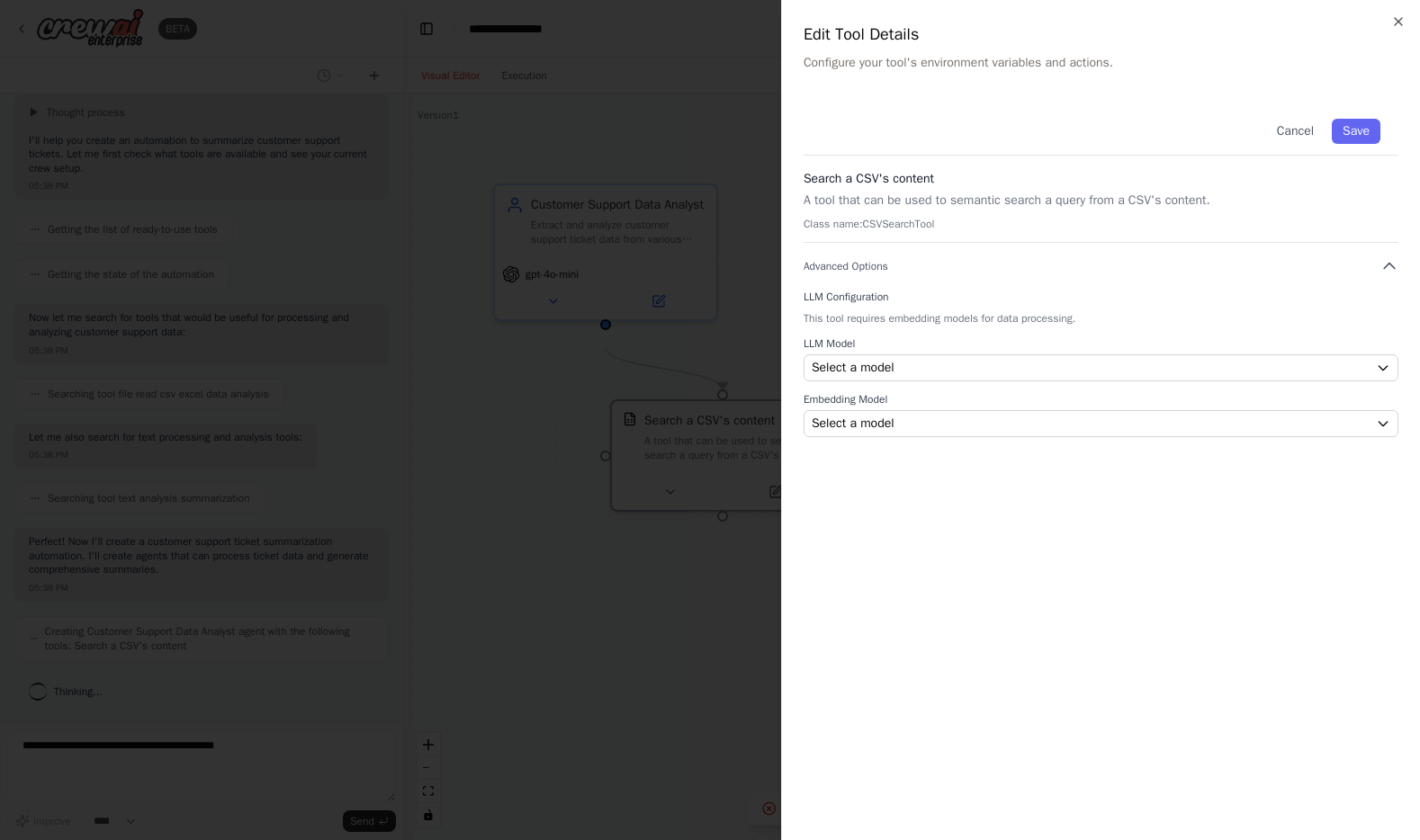 click at bounding box center [710, 420] 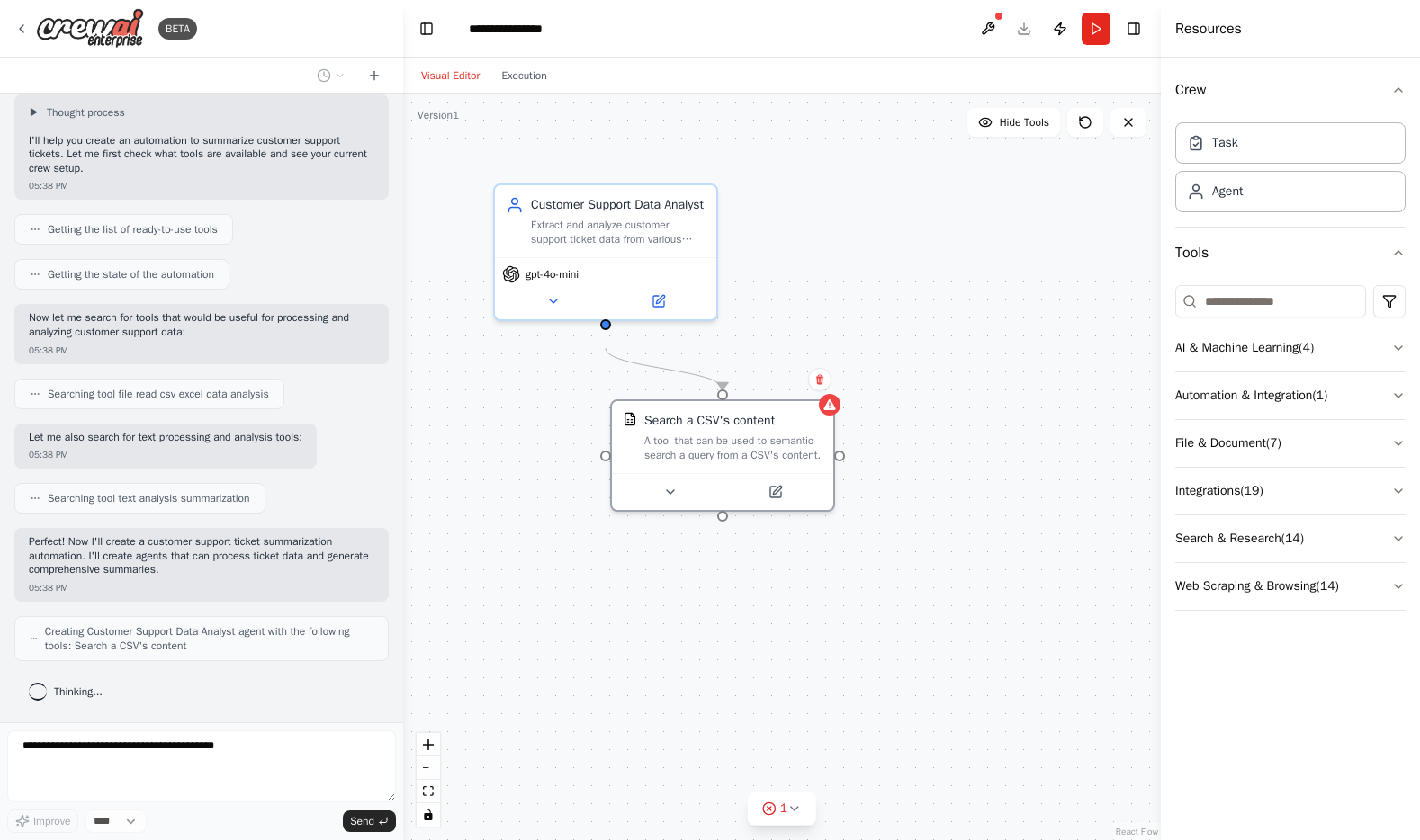 click on ".deletable-edge-delete-btn {
width: 20px;
height: 20px;
border: 0px solid #ffffff;
color: #6b7280;
background-color: #f8fafc;
cursor: pointer;
border-radius: 50%;
font-size: 12px;
padding: 3px;
display: flex;
align-items: center;
justify-content: center;
transition: all 0.2s cubic-bezier(0.4, 0, 0.2, 1);
box-shadow: 0 2px 4px rgba(0, 0, 0, 0.1);
}
.deletable-edge-delete-btn:hover {
background-color: #ef4444;
color: #ffffff;
border-color: #dc2626;
transform: scale(1.1);
box-shadow: 0 4px 12px rgba(239, 68, 68, 0.4);
}
.deletable-edge-delete-btn:active {
transform: scale(0.95);
box-shadow: 0 2px 4px rgba(239, 68, 68, 0.3);
}
Customer Support Data Analyst gpt-4o-mini Search a CSV's content" at bounding box center [782, 467] 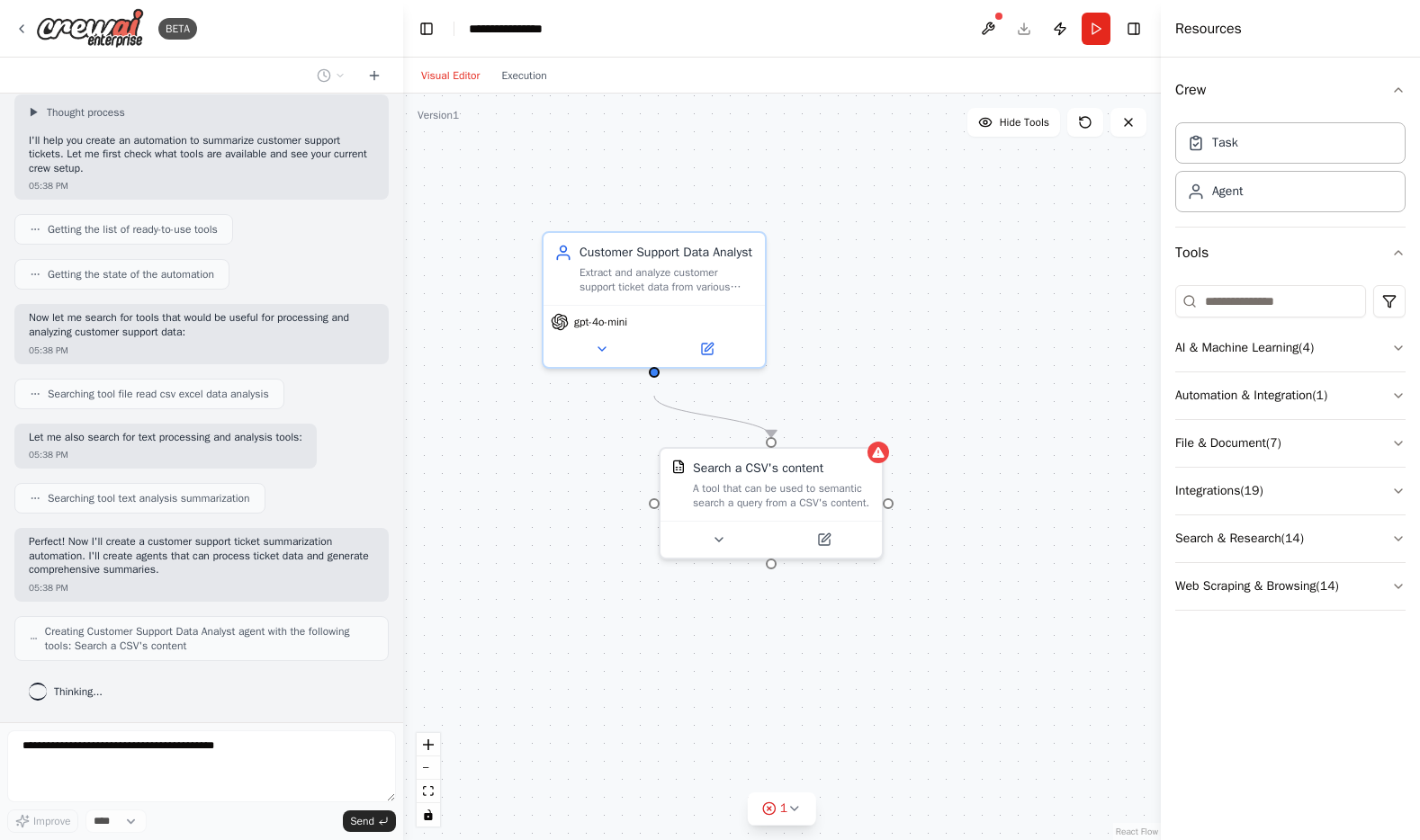 drag, startPoint x: 811, startPoint y: 183, endPoint x: 860, endPoint y: 233, distance: 70.007142 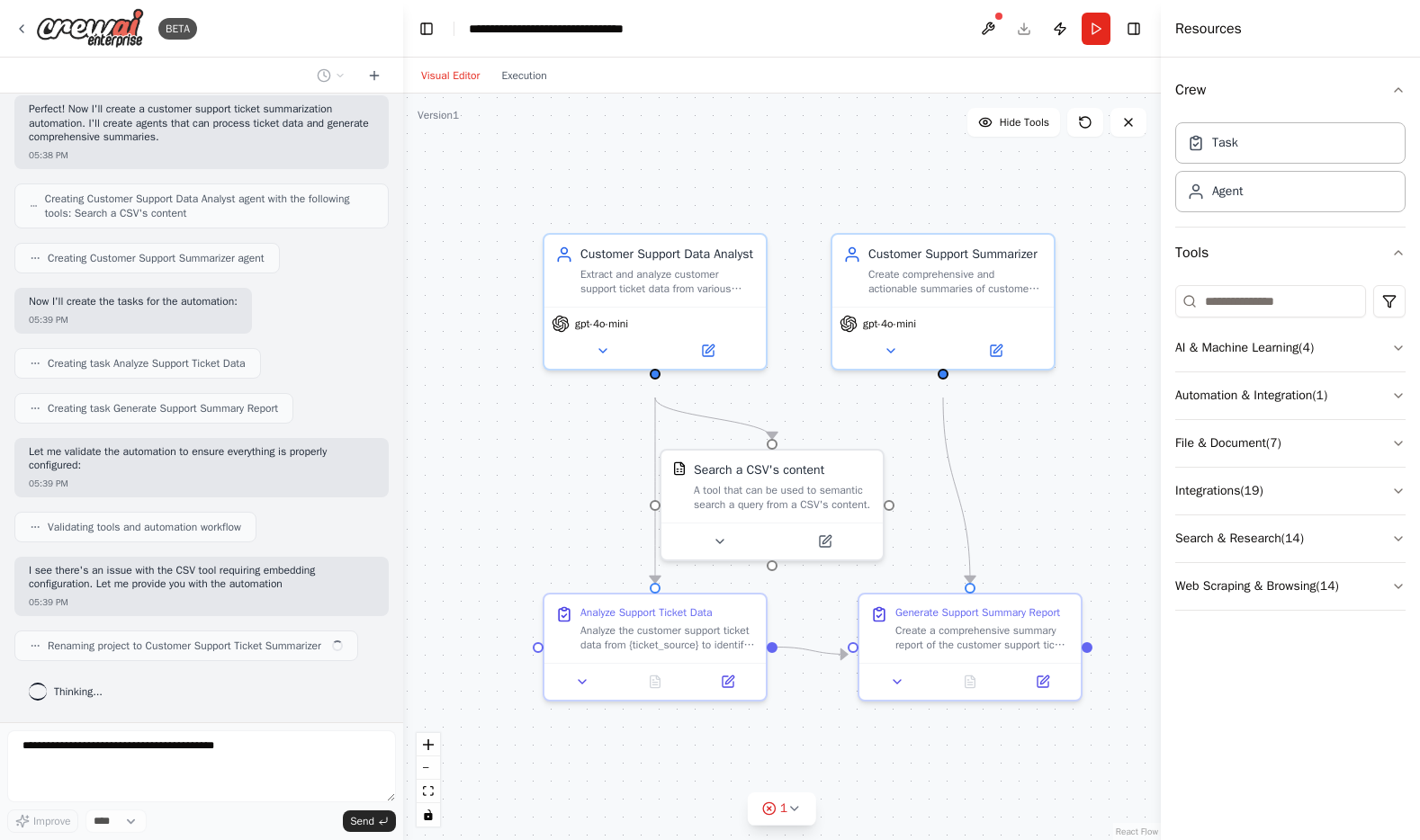 scroll, scrollTop: 521, scrollLeft: 0, axis: vertical 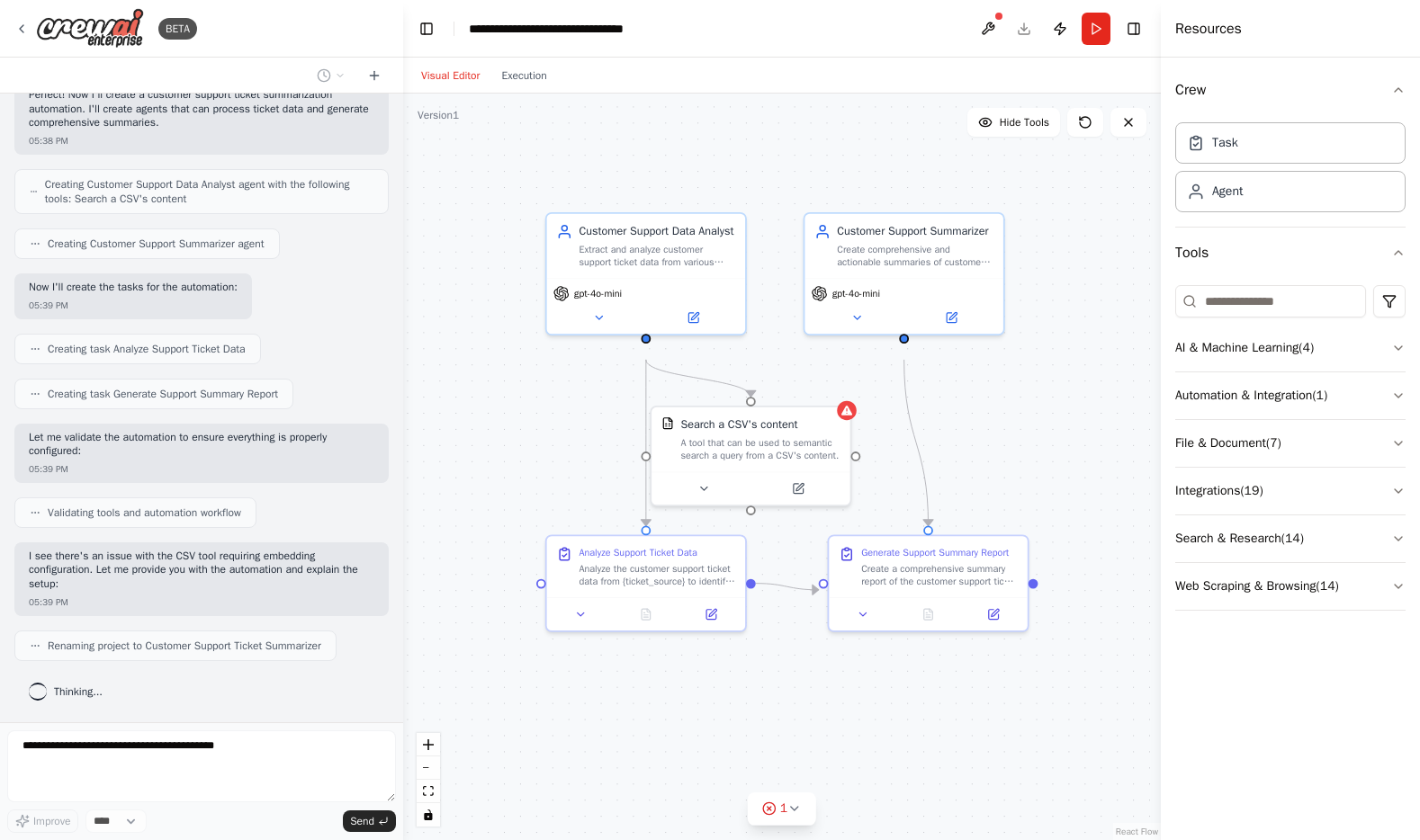 drag, startPoint x: 881, startPoint y: 161, endPoint x: 840, endPoint y: 145, distance: 44.011362 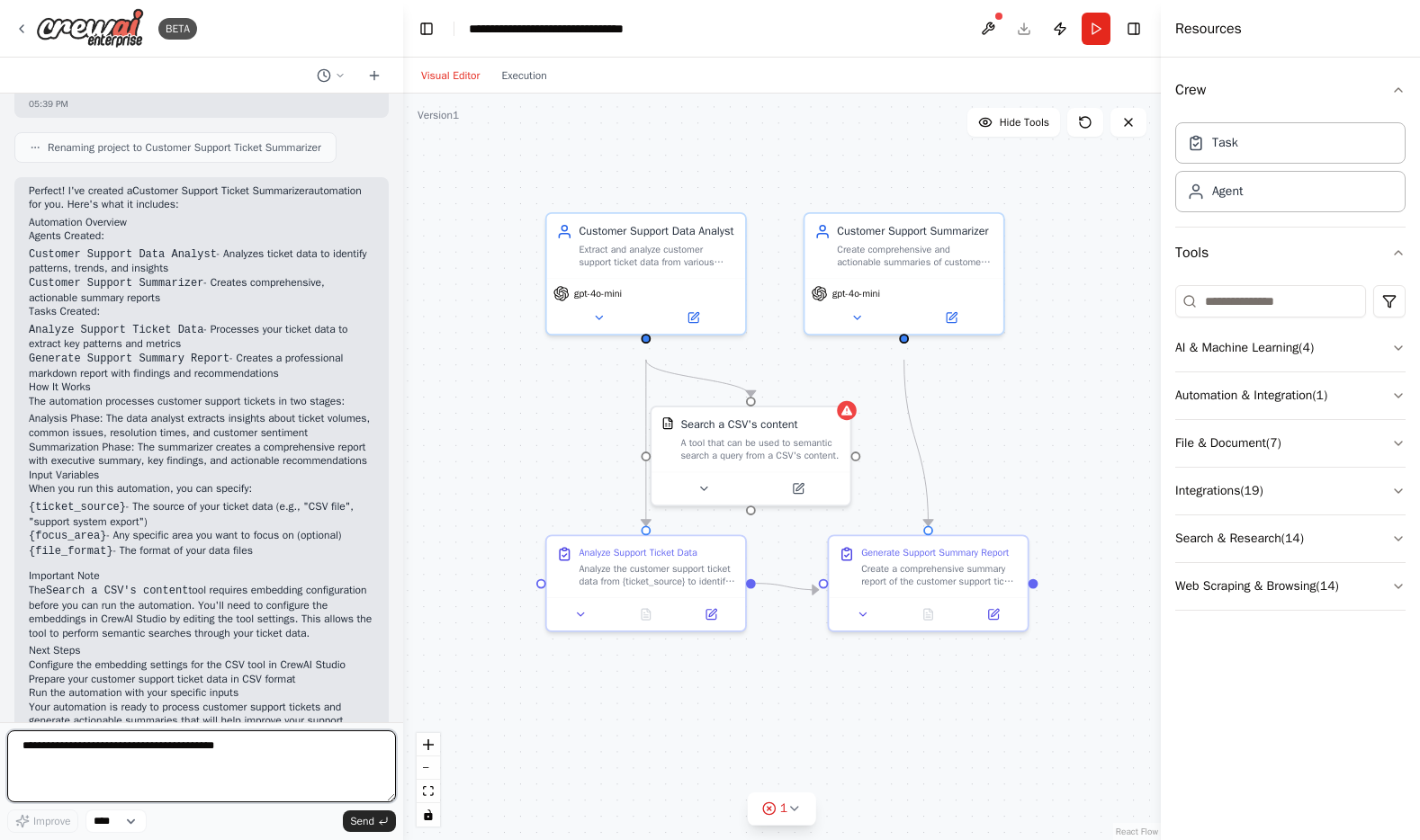 scroll, scrollTop: 1106, scrollLeft: 0, axis: vertical 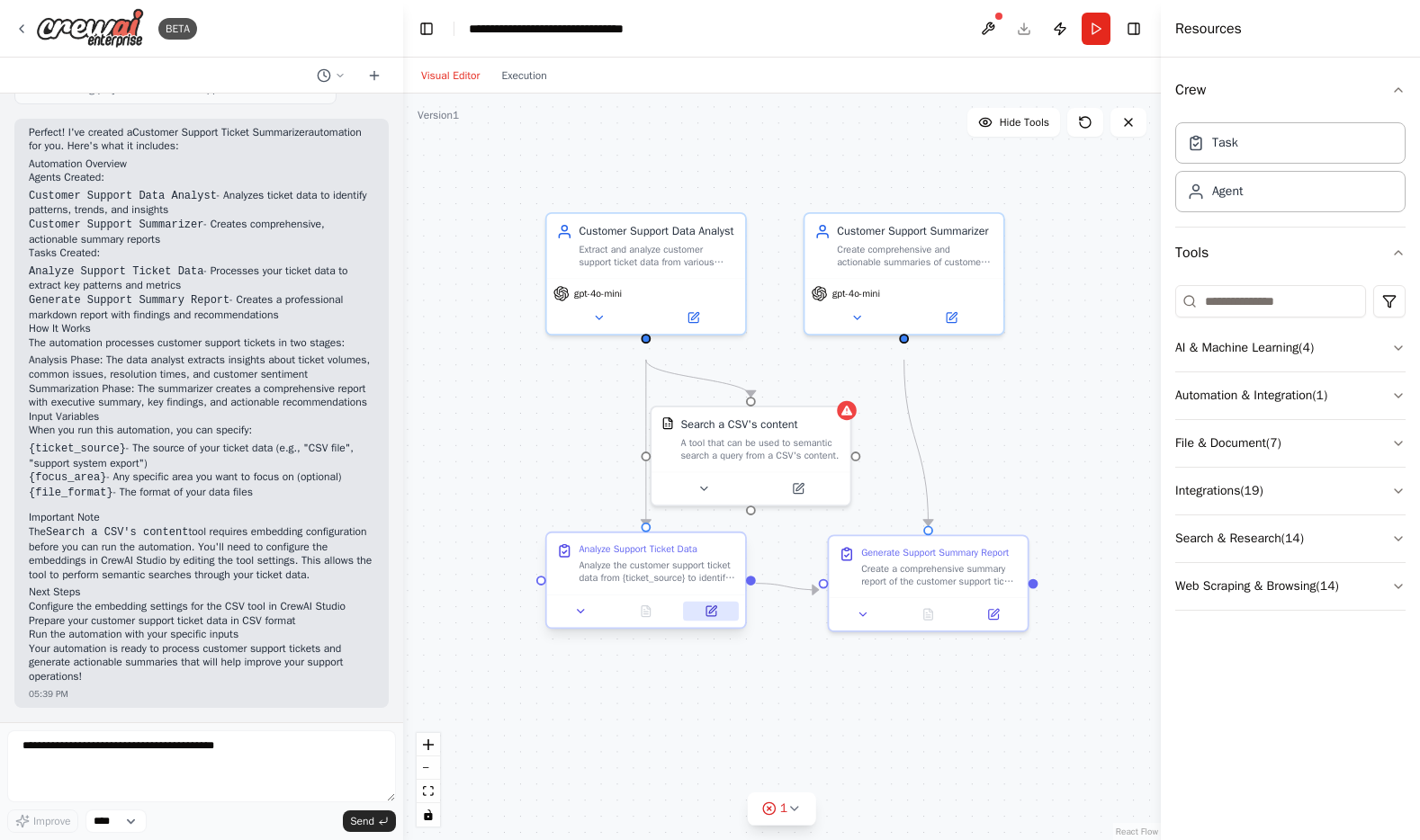 click at bounding box center [711, 612] 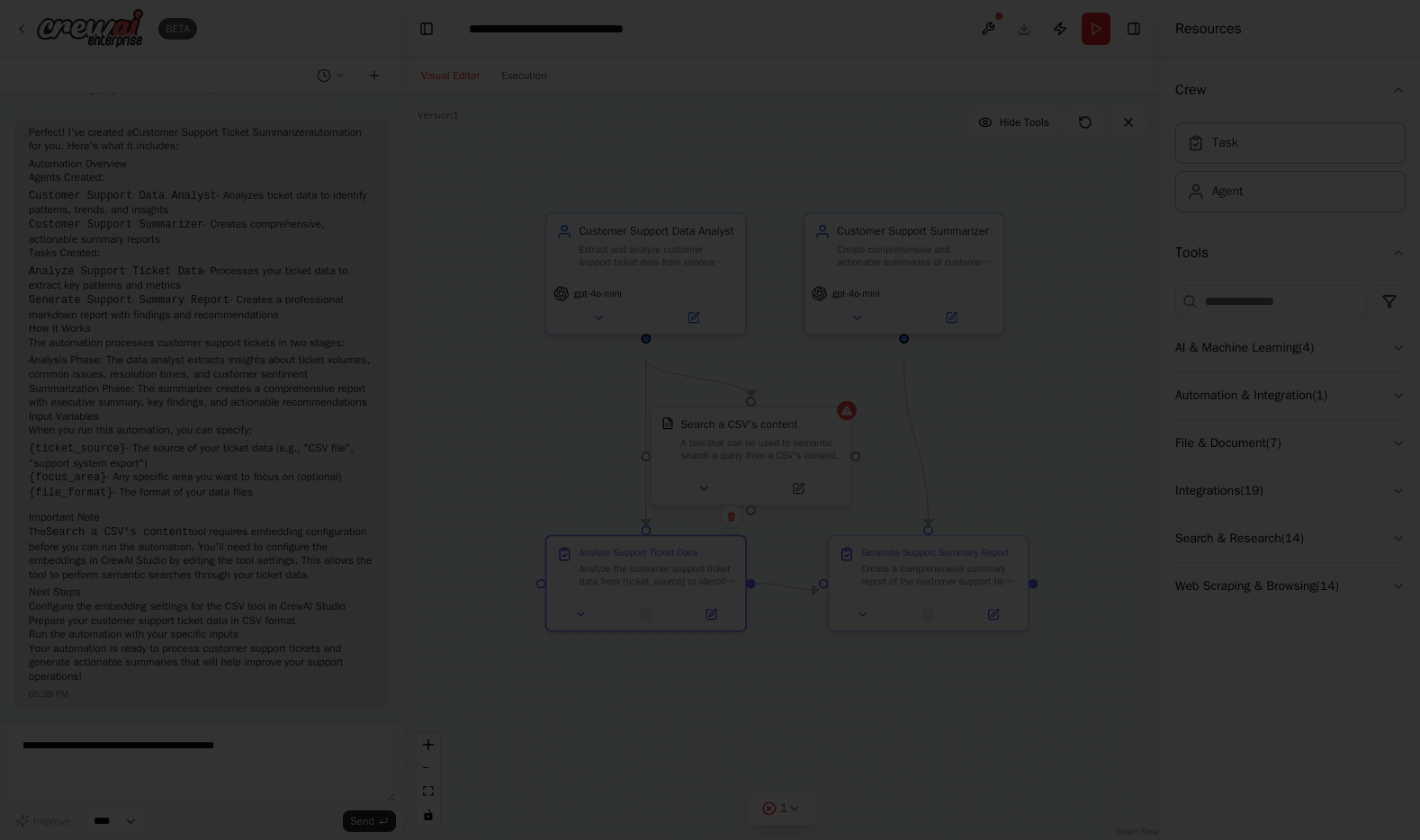 click at bounding box center [710, 420] 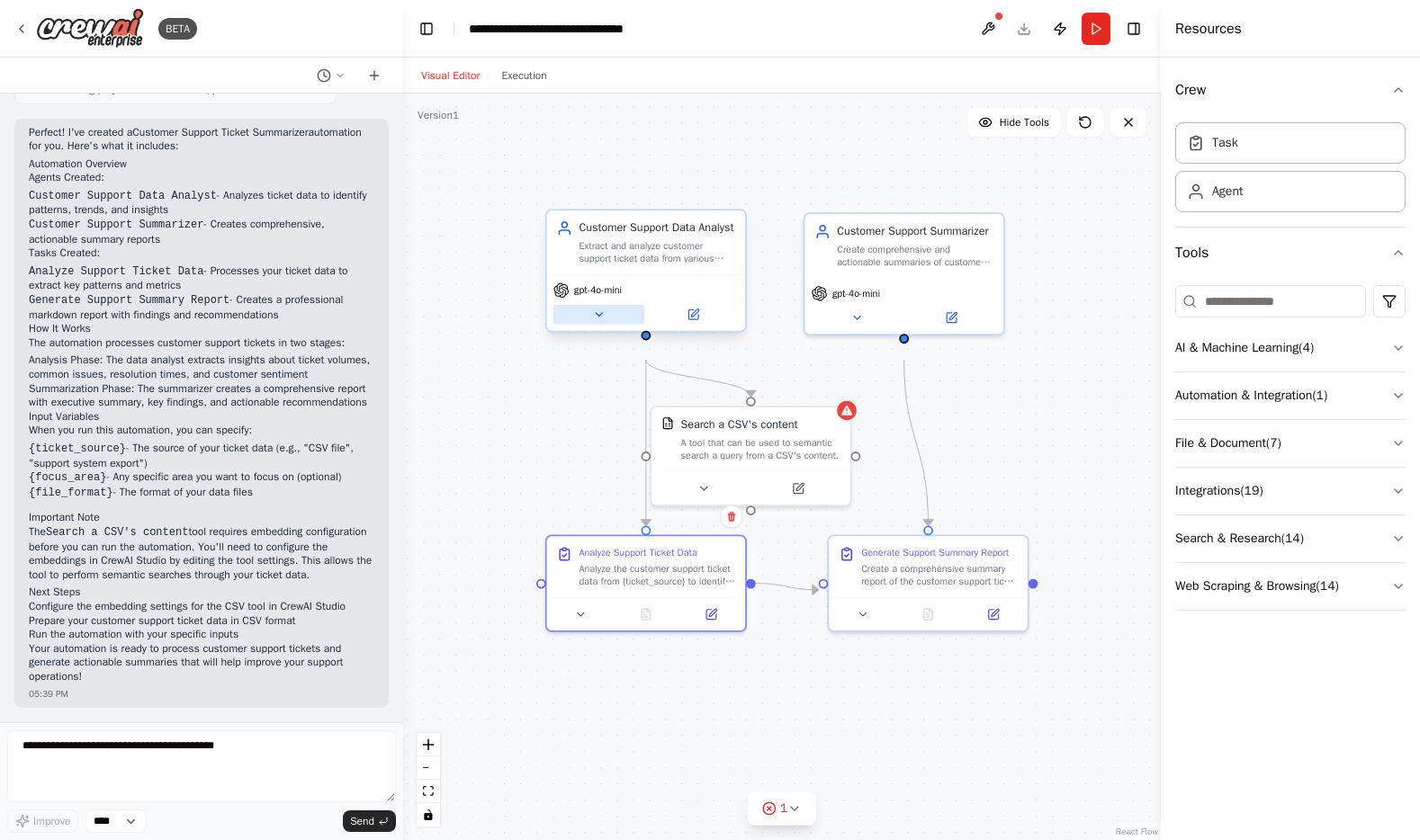 click at bounding box center (598, 315) 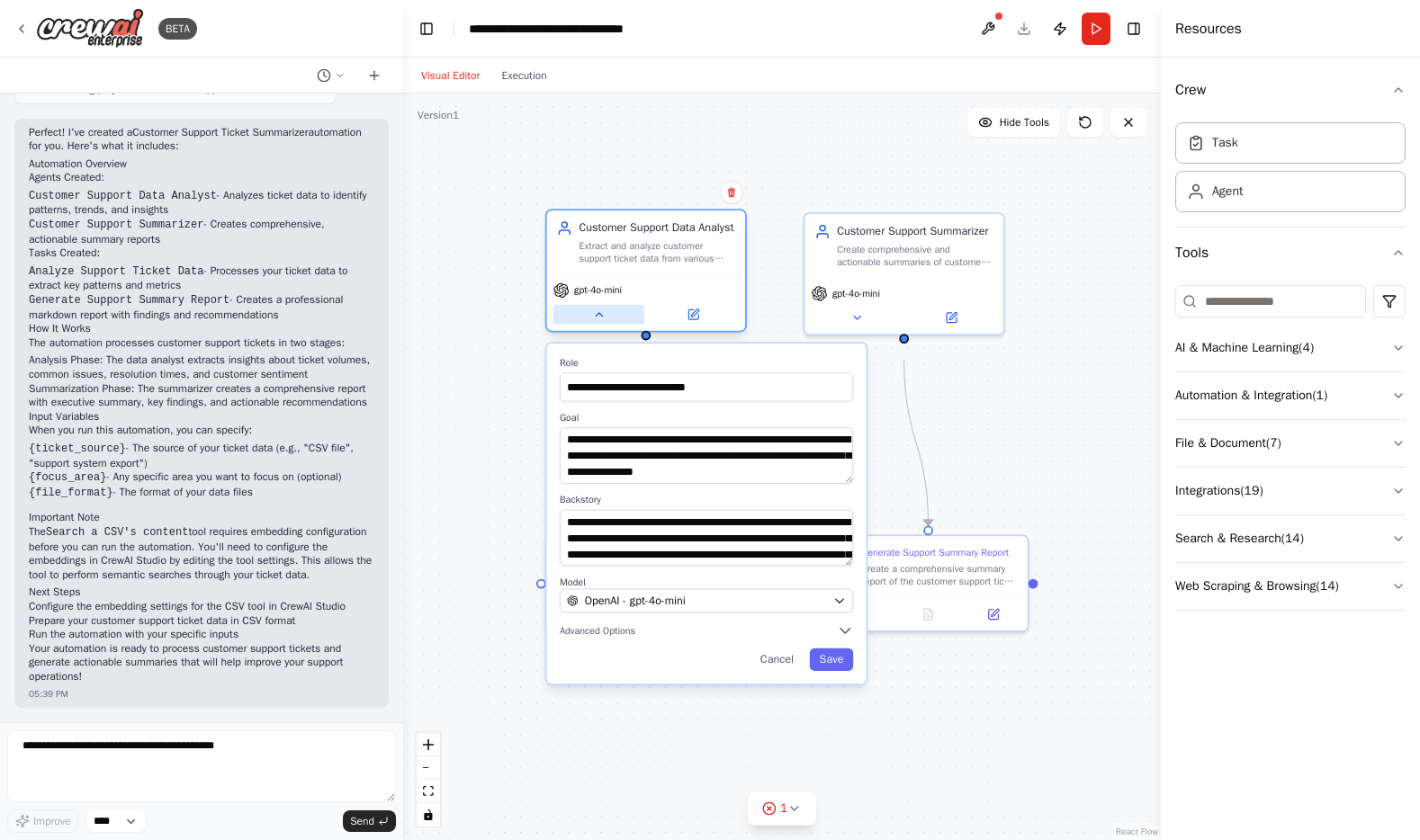 click 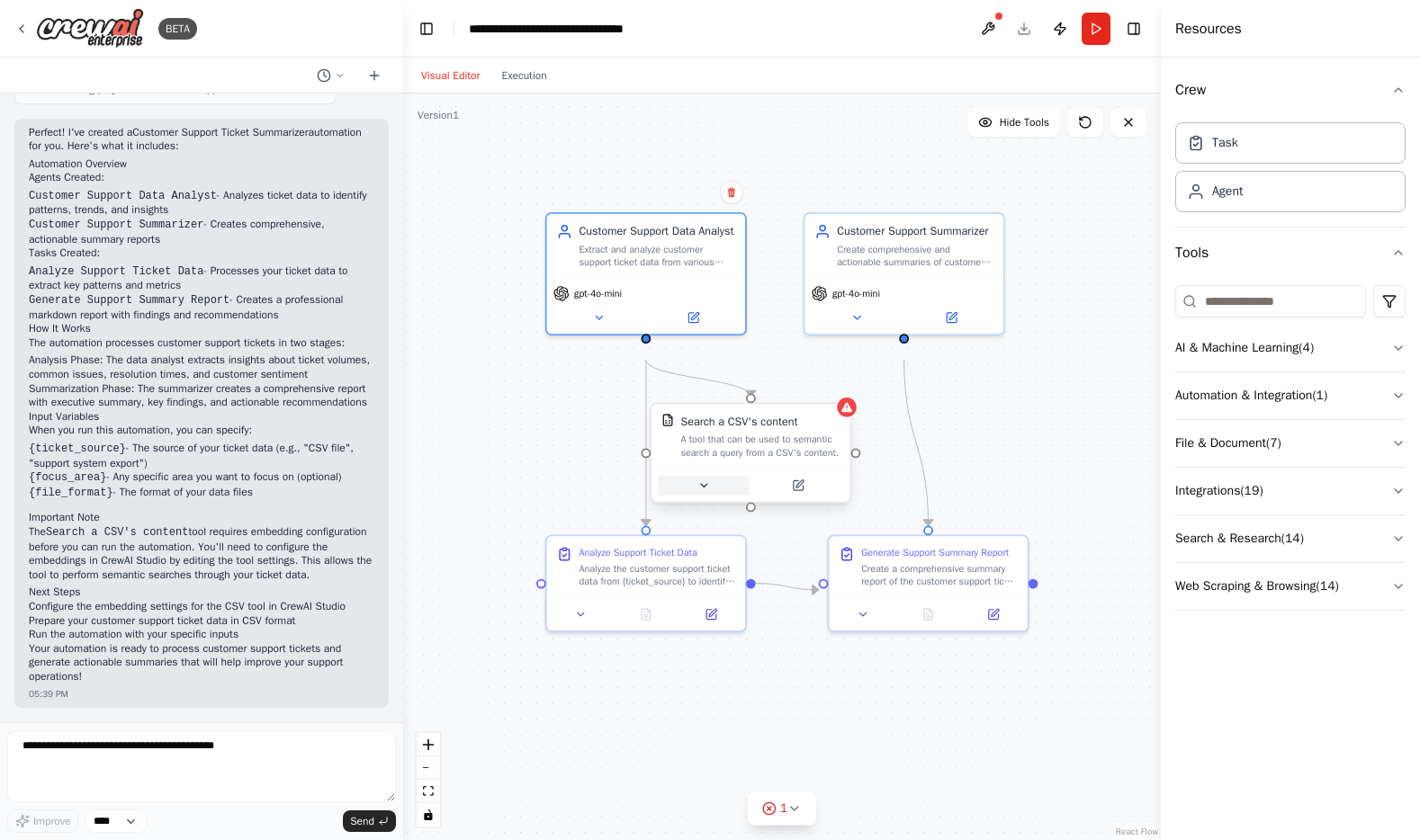 click at bounding box center (703, 486) 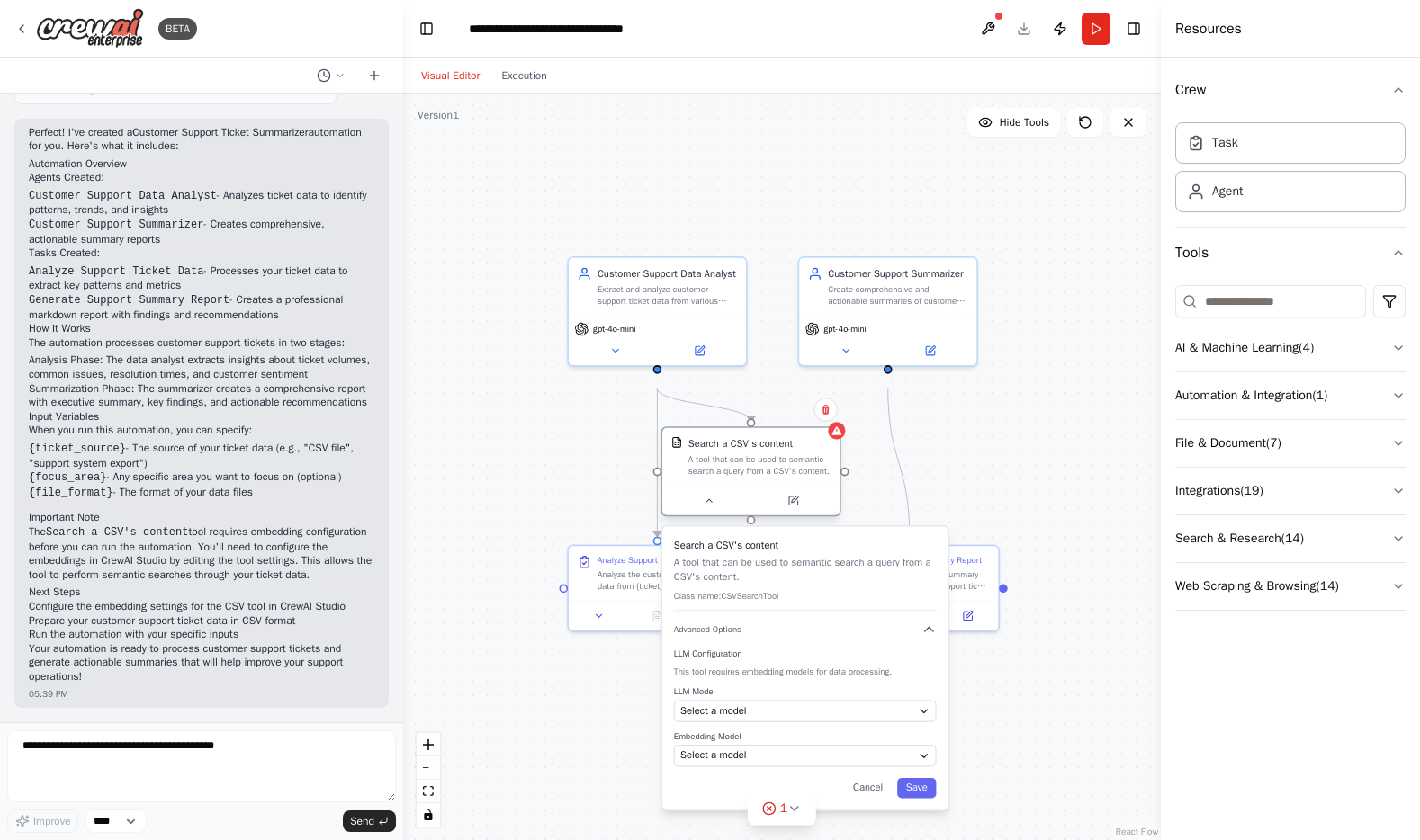 click on "Search a CSV's content A tool that can be used to semantic search a query from a CSV's content." at bounding box center (750, 471) 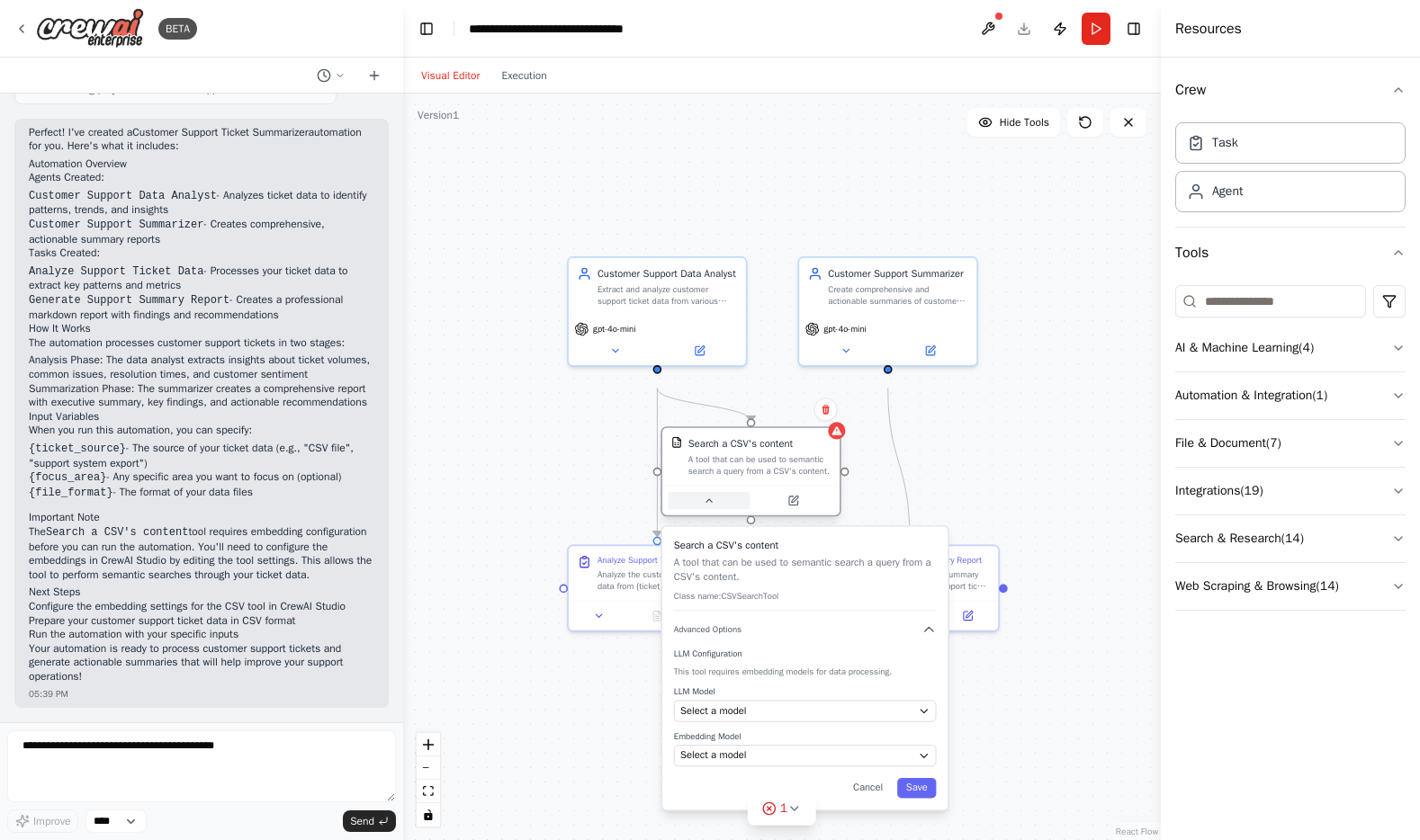 click at bounding box center [708, 500] 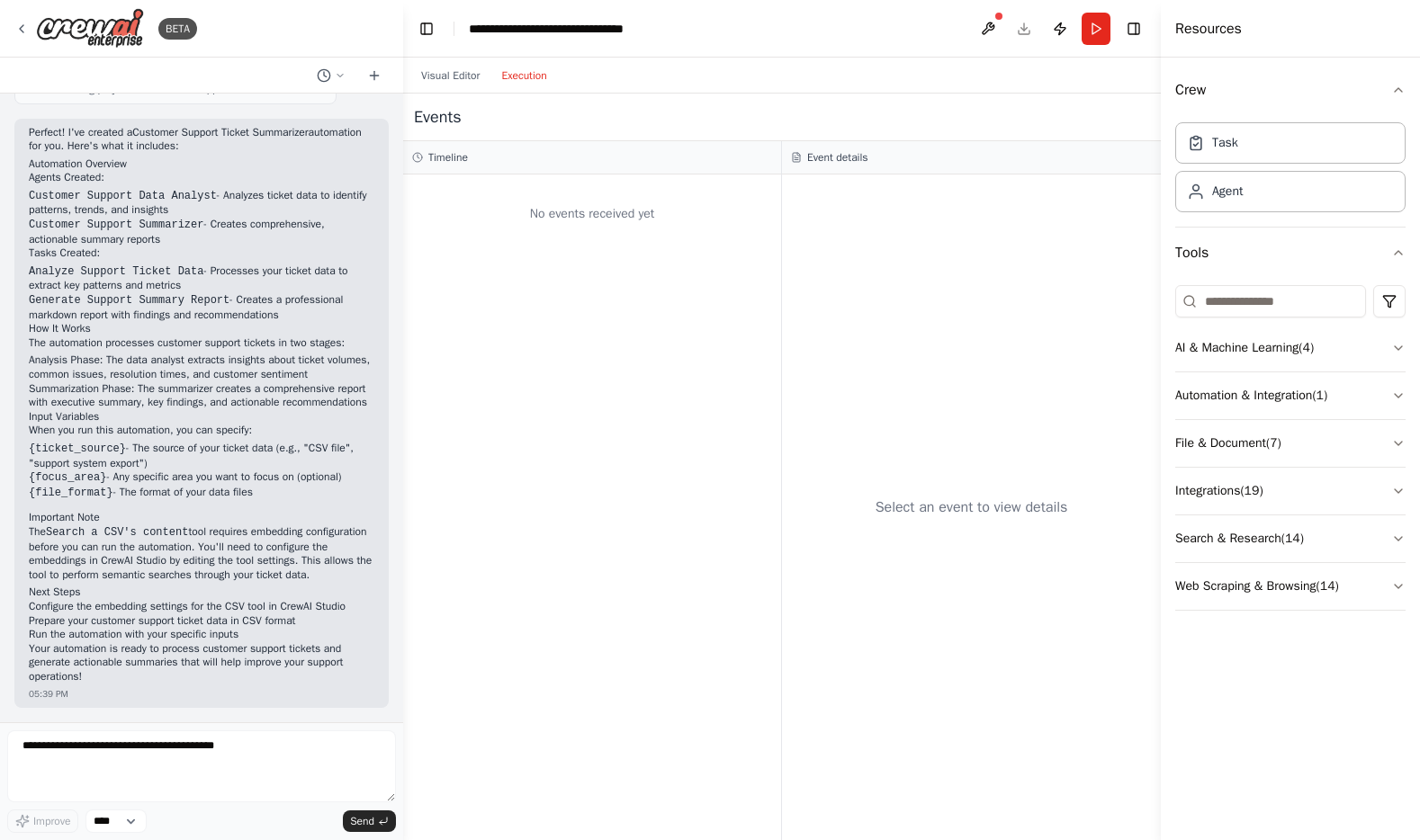 click on "Execution" at bounding box center (524, 76) 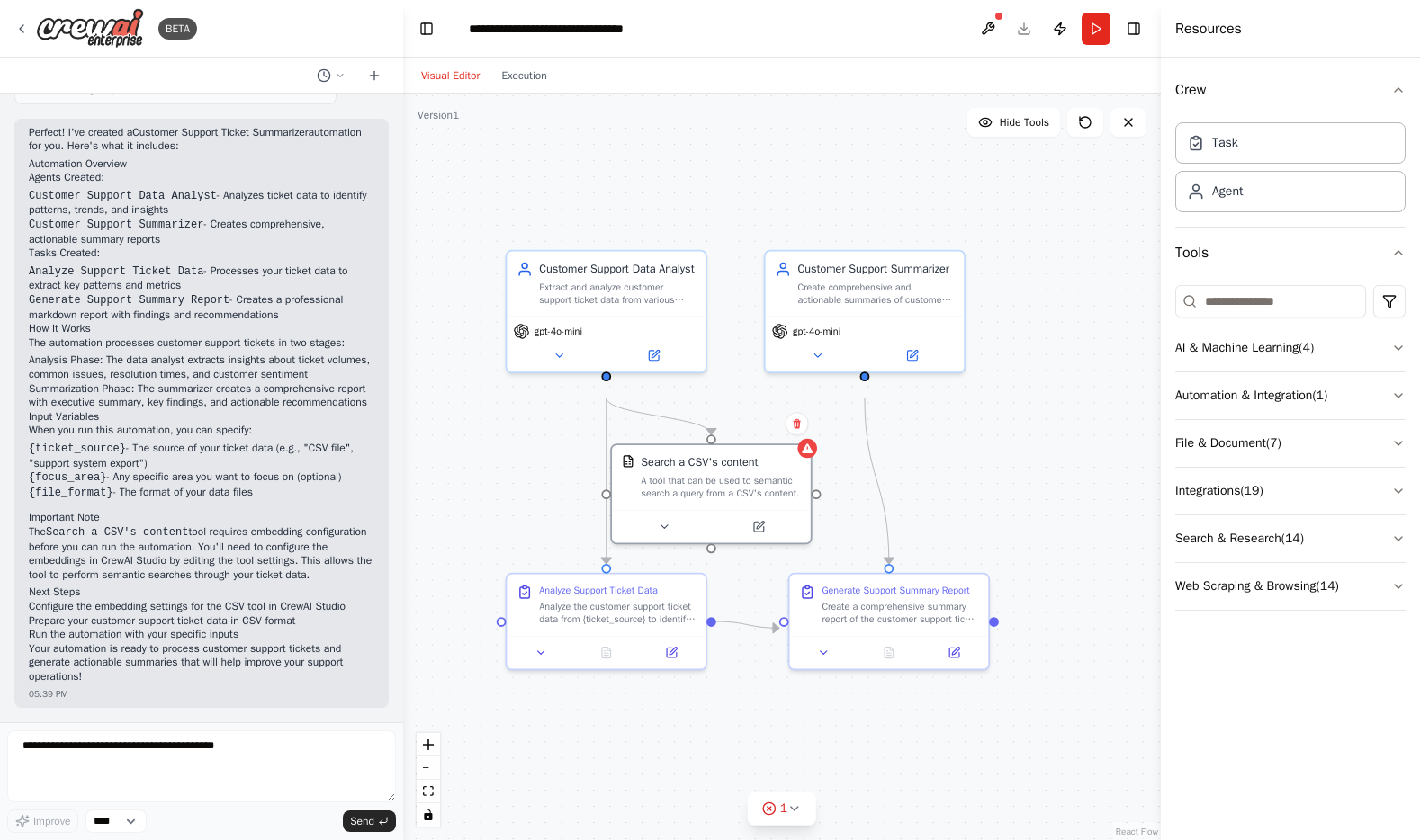 click on "Visual Editor" at bounding box center (450, 76) 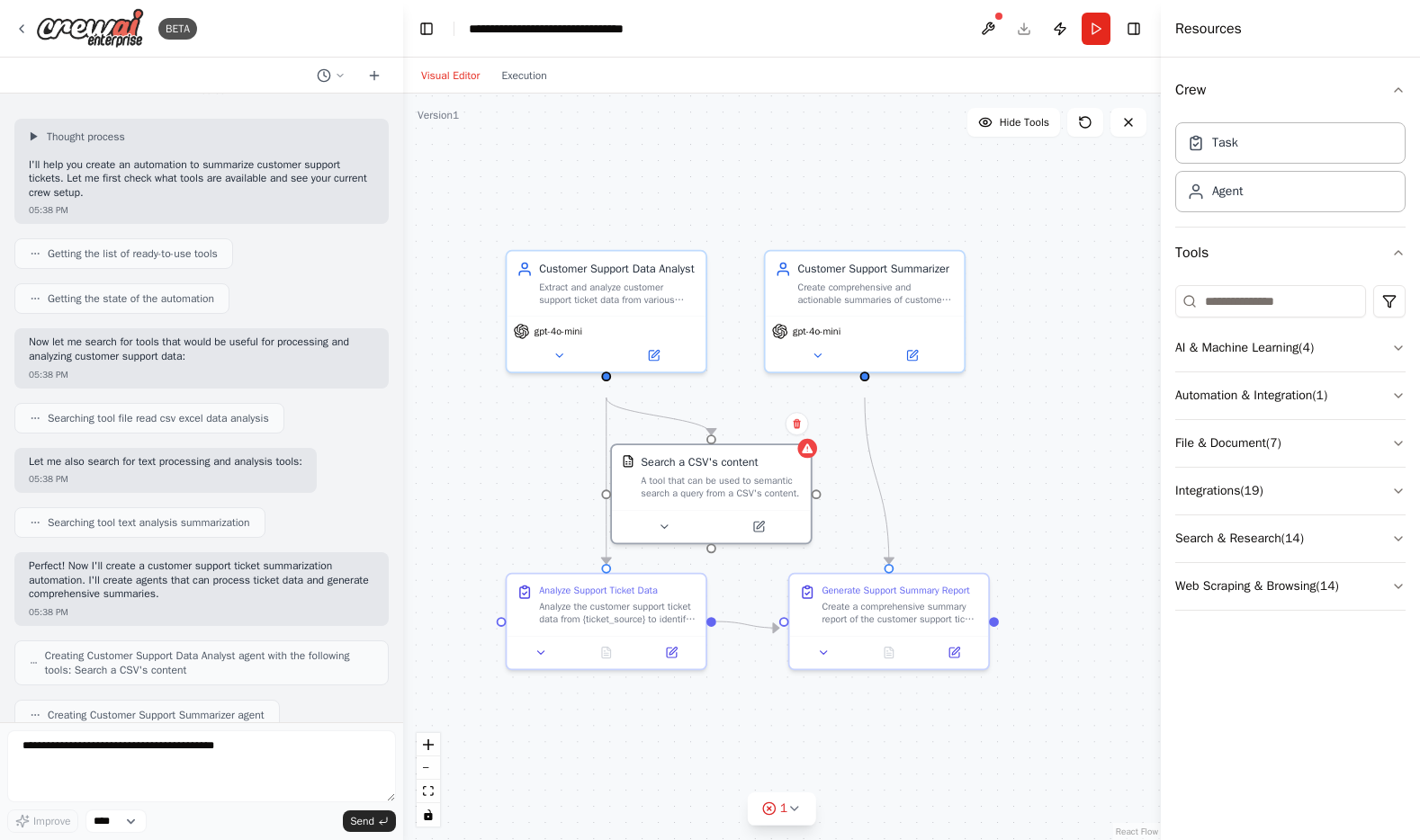 scroll, scrollTop: 0, scrollLeft: 0, axis: both 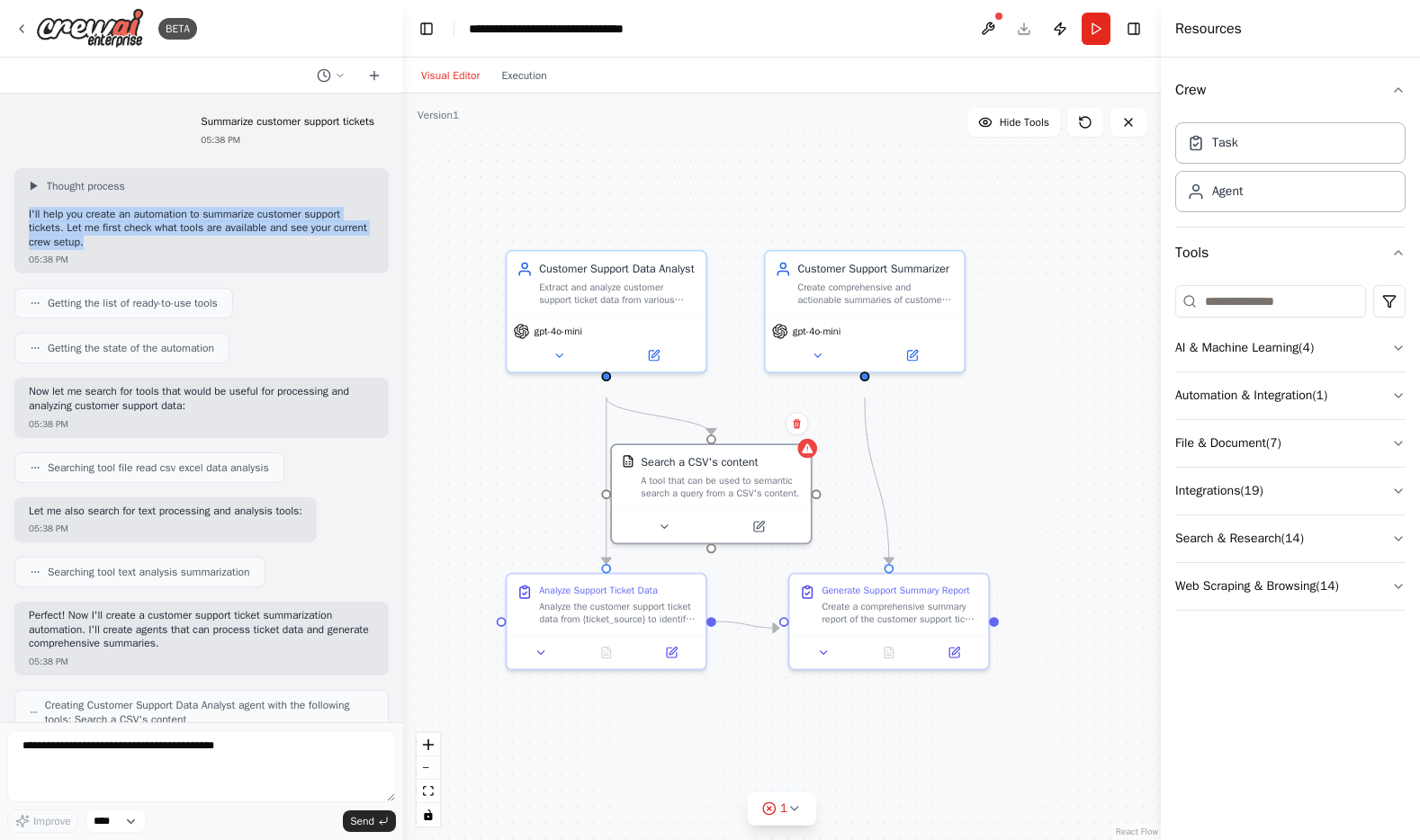 drag, startPoint x: 29, startPoint y: 211, endPoint x: 160, endPoint y: 245, distance: 135.3403 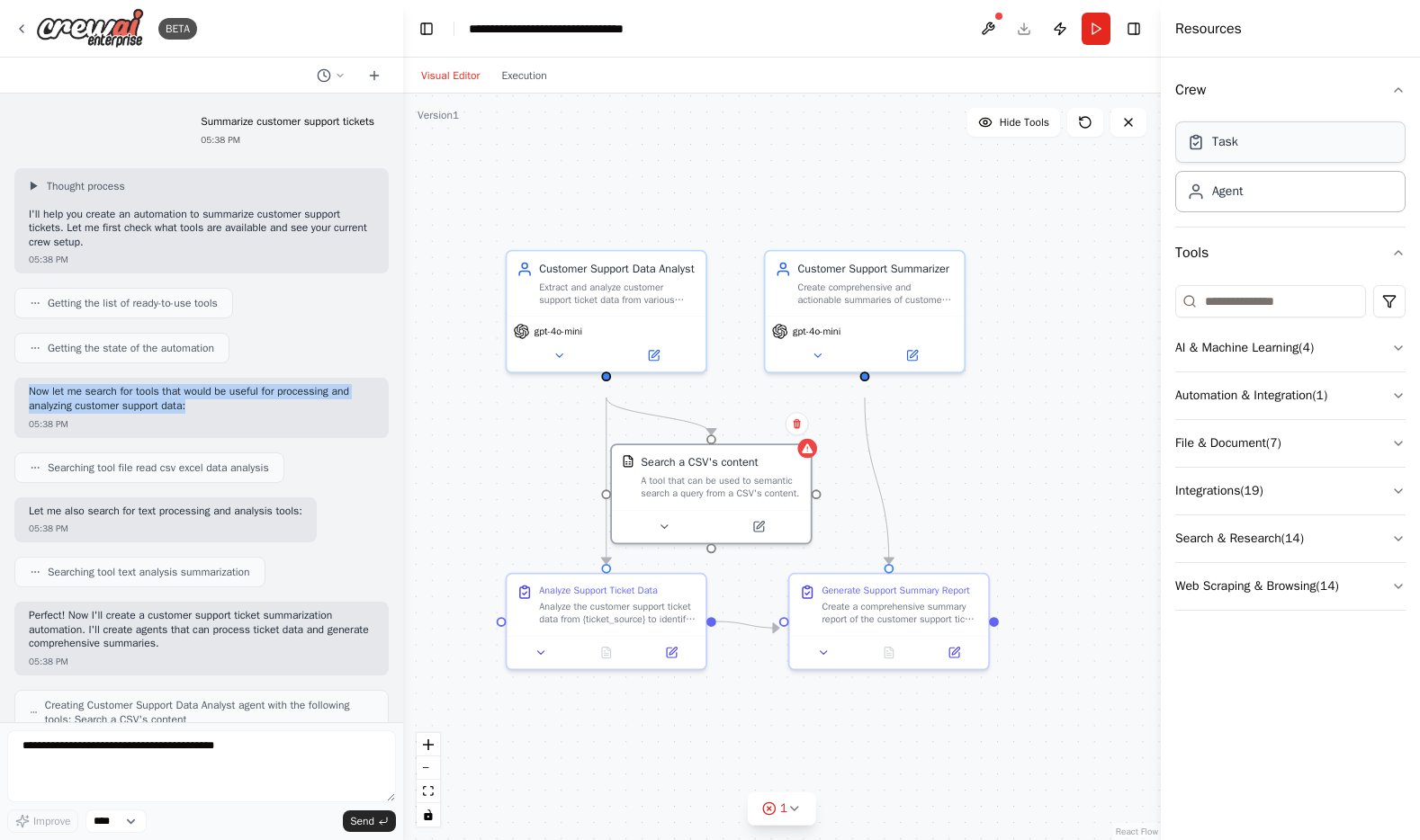 drag, startPoint x: 205, startPoint y: 407, endPoint x: 1269, endPoint y: 147, distance: 1095.3063 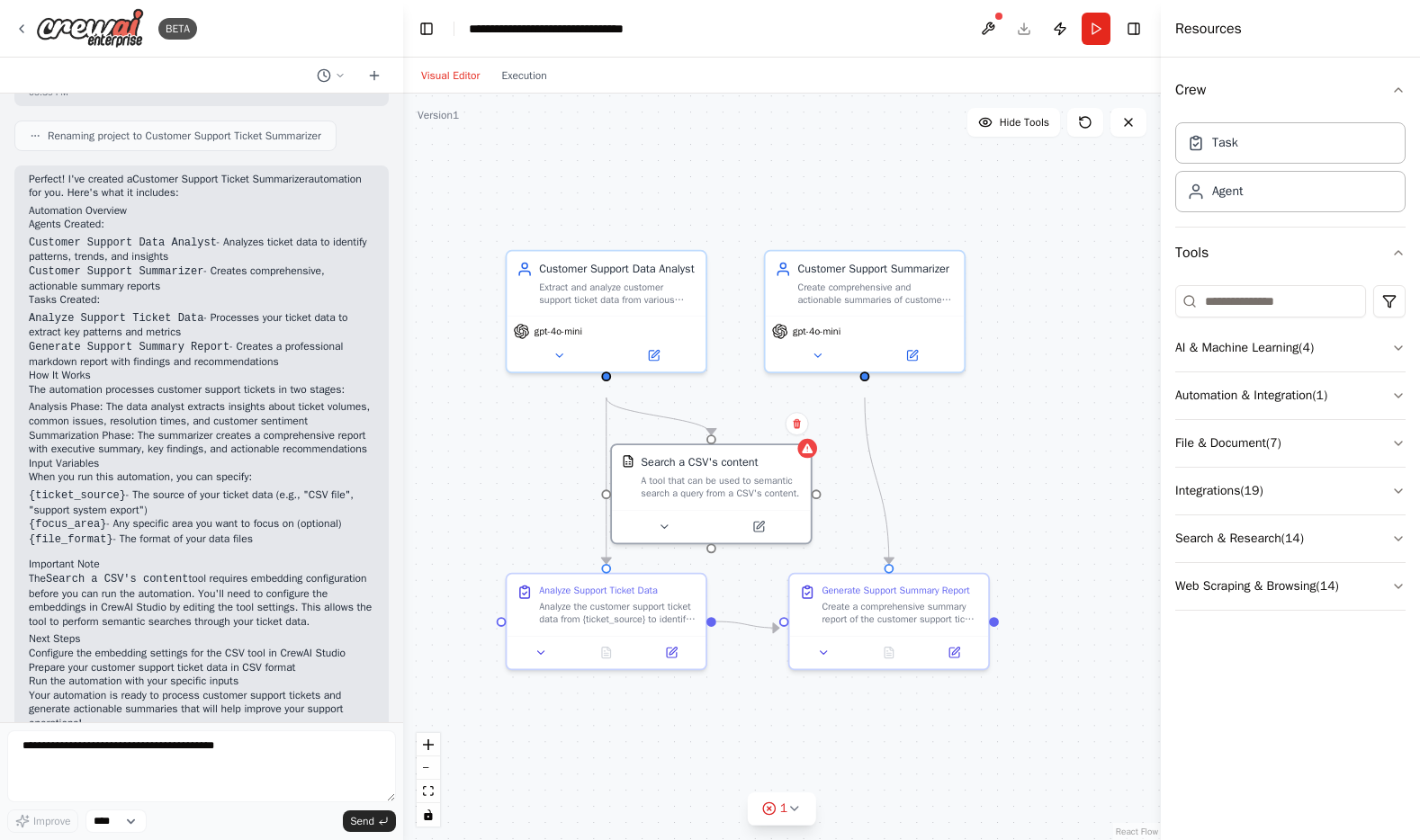 scroll, scrollTop: 968, scrollLeft: 0, axis: vertical 